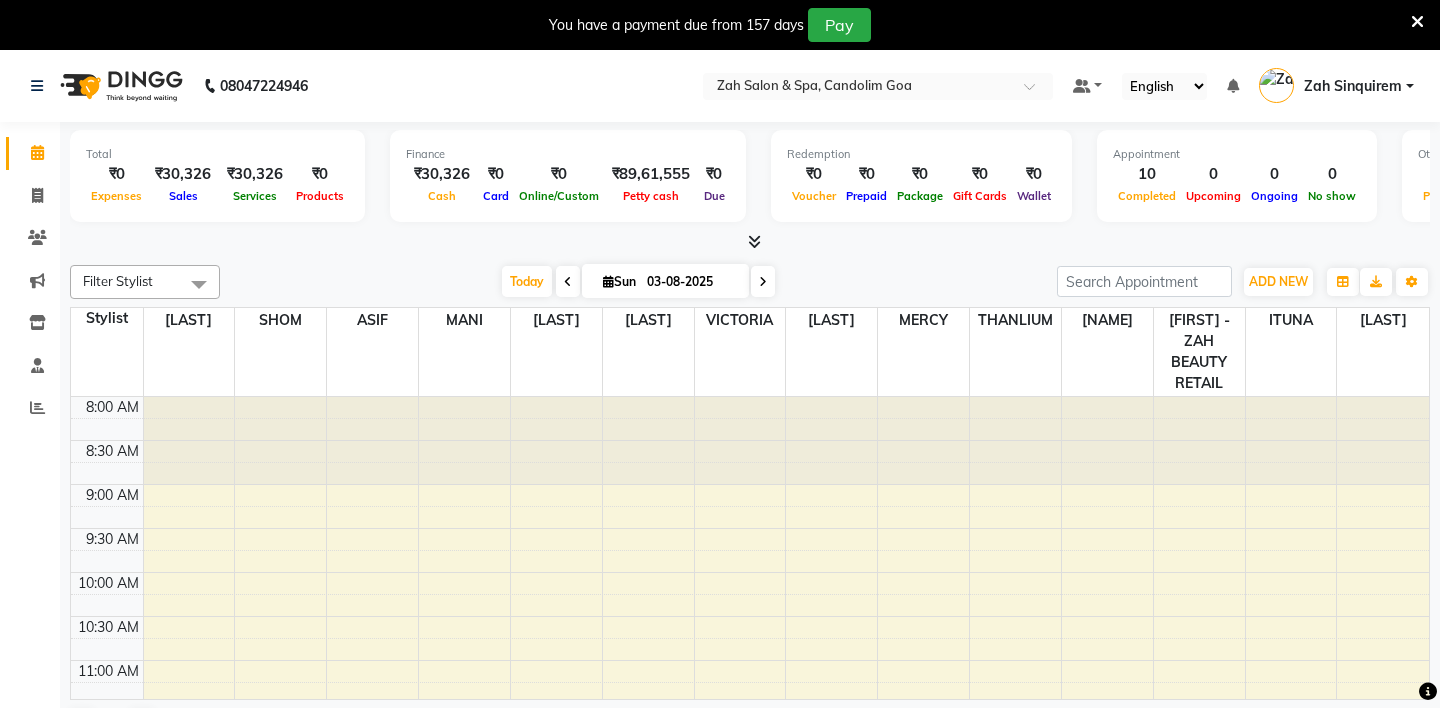 scroll, scrollTop: 0, scrollLeft: 0, axis: both 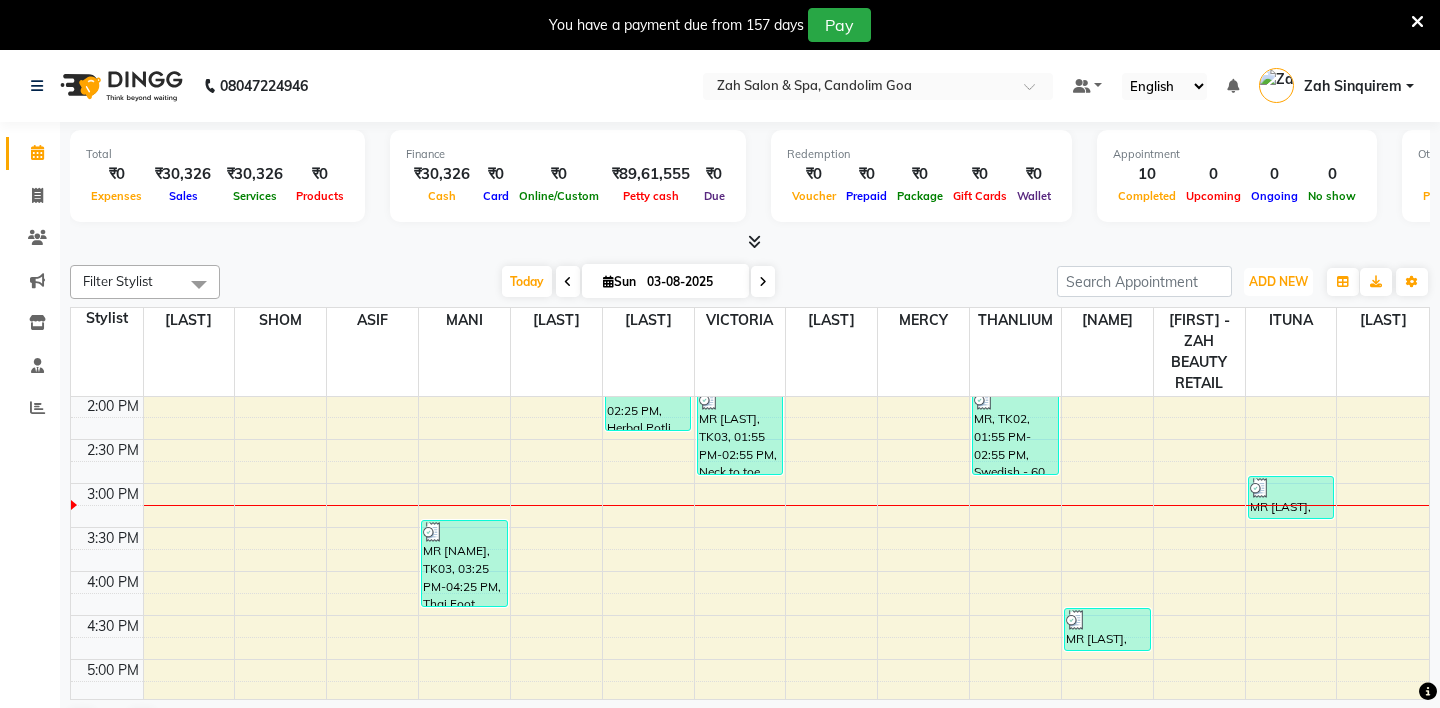 click on "ADD NEW" at bounding box center [1278, 281] 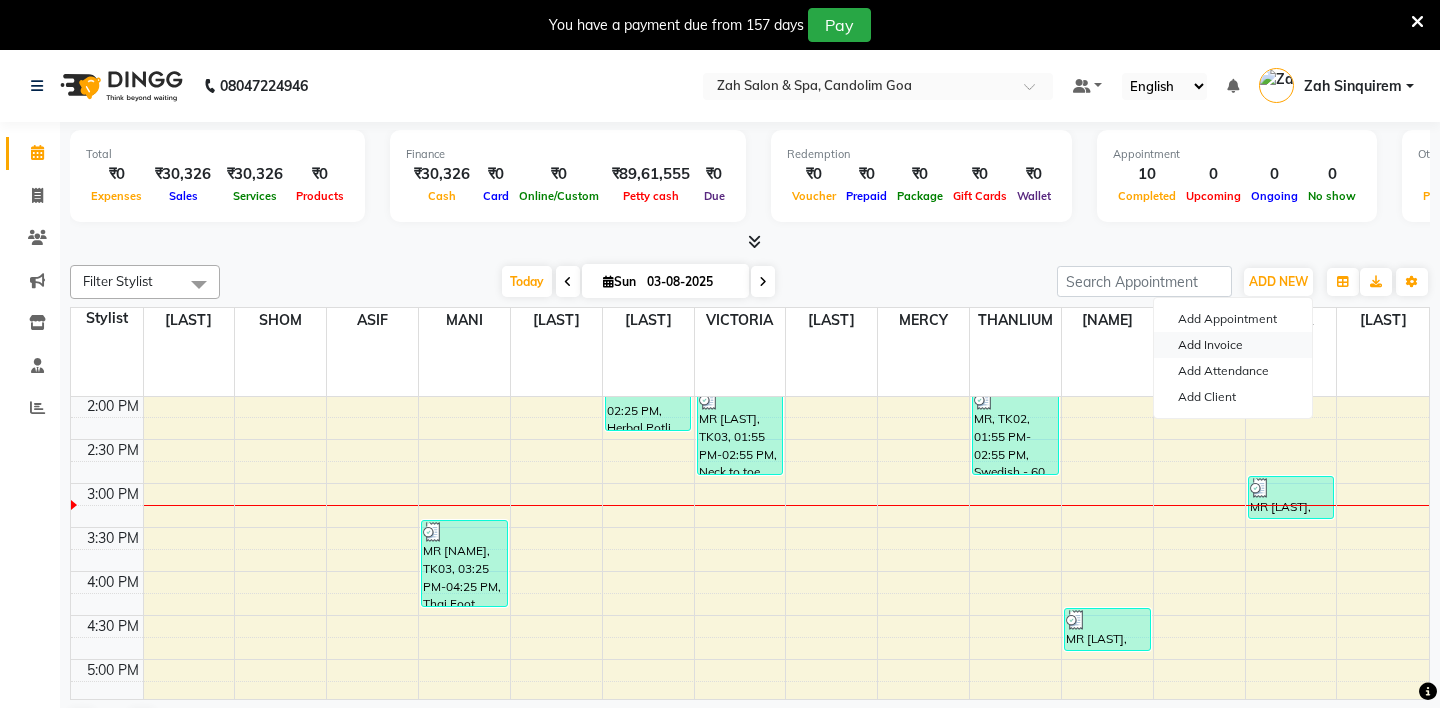 click on "Add Invoice" at bounding box center (1233, 345) 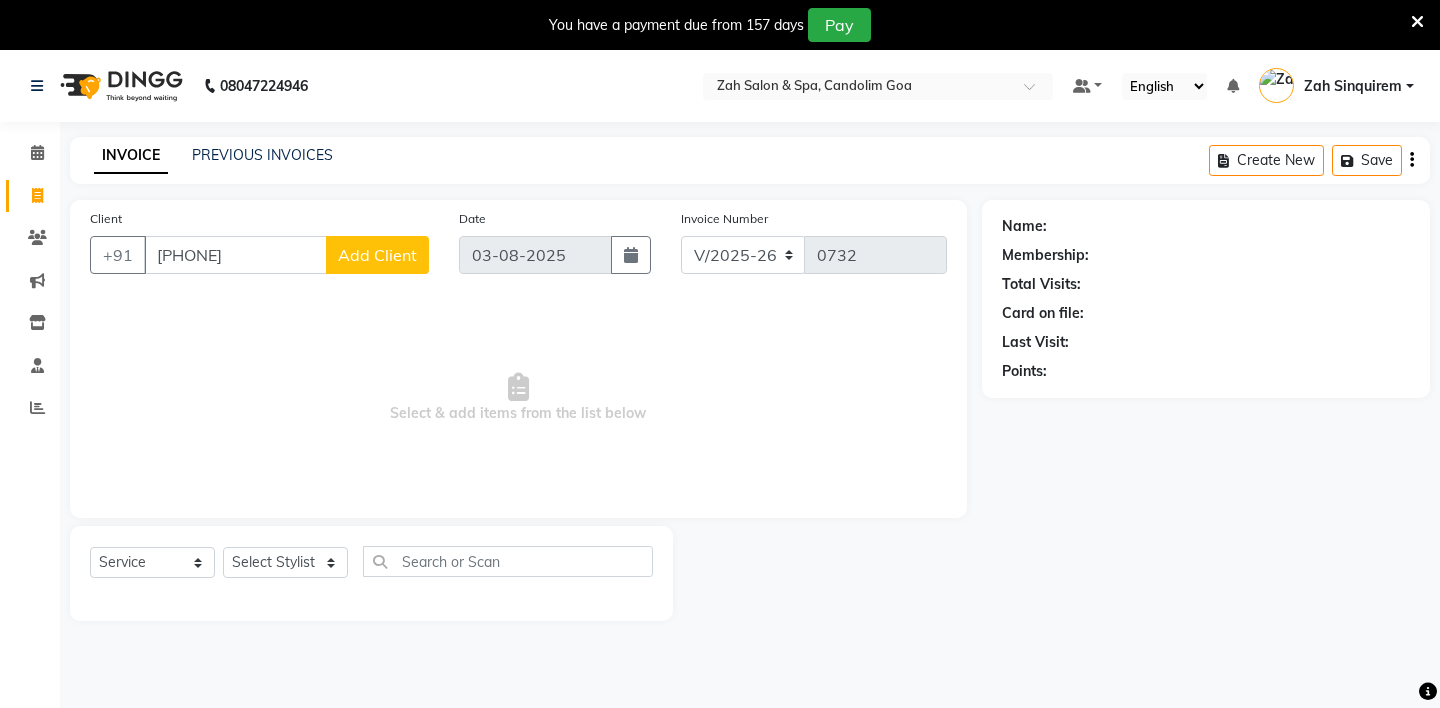 type on "[PHONE]" 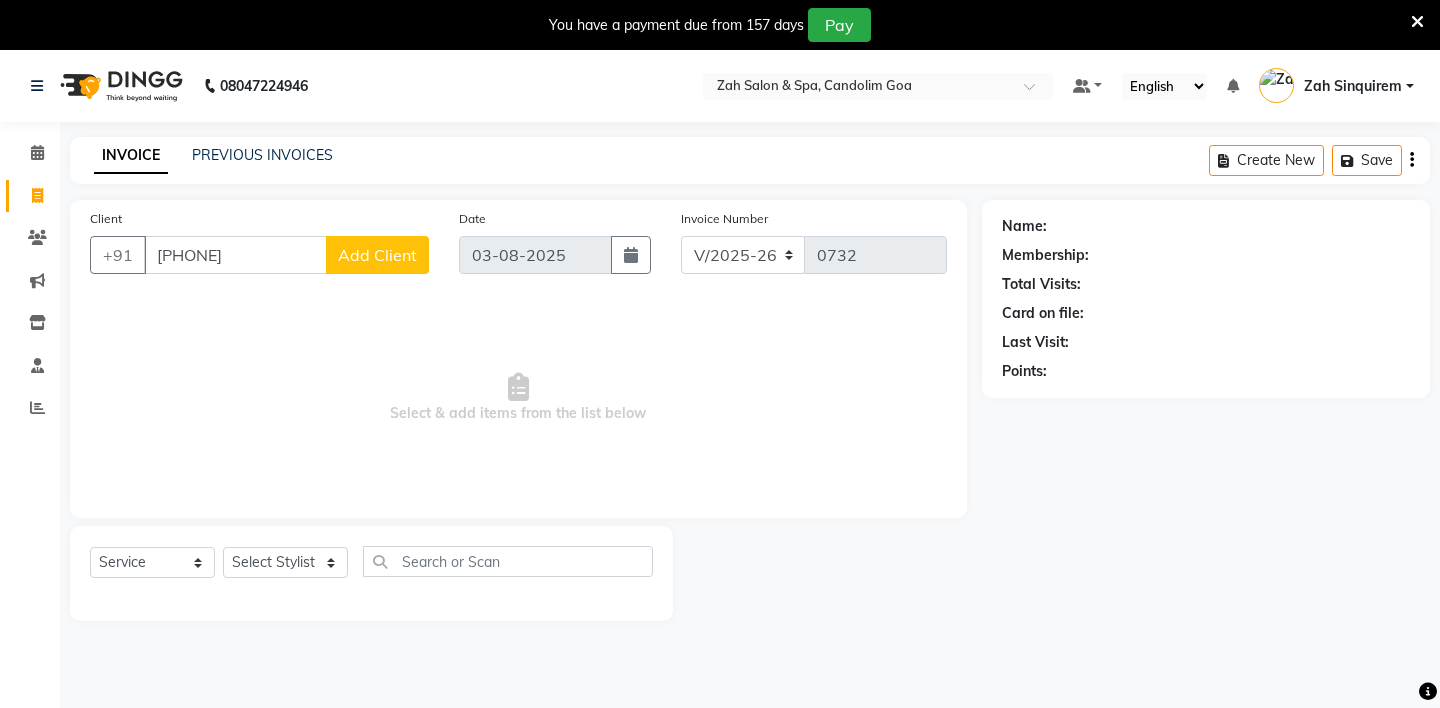 click on "Add Client" 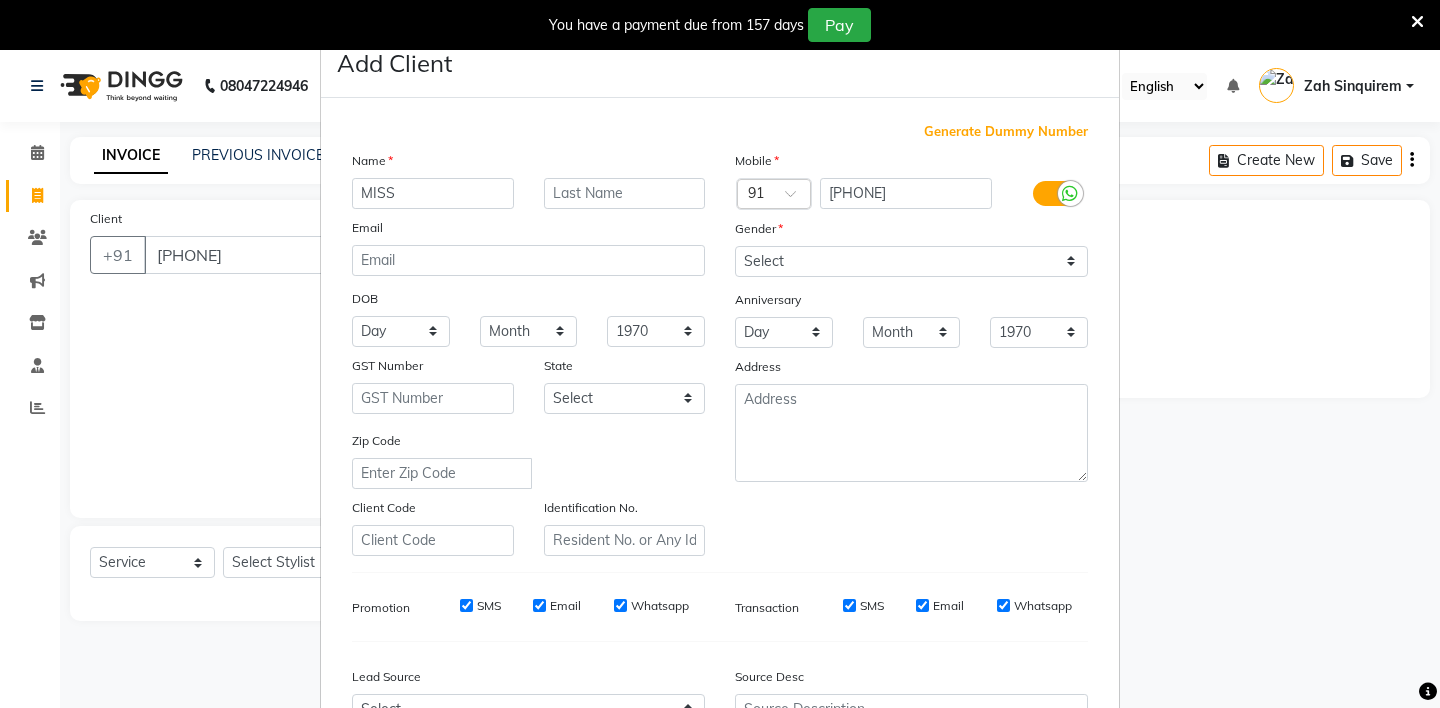 type on "MISS" 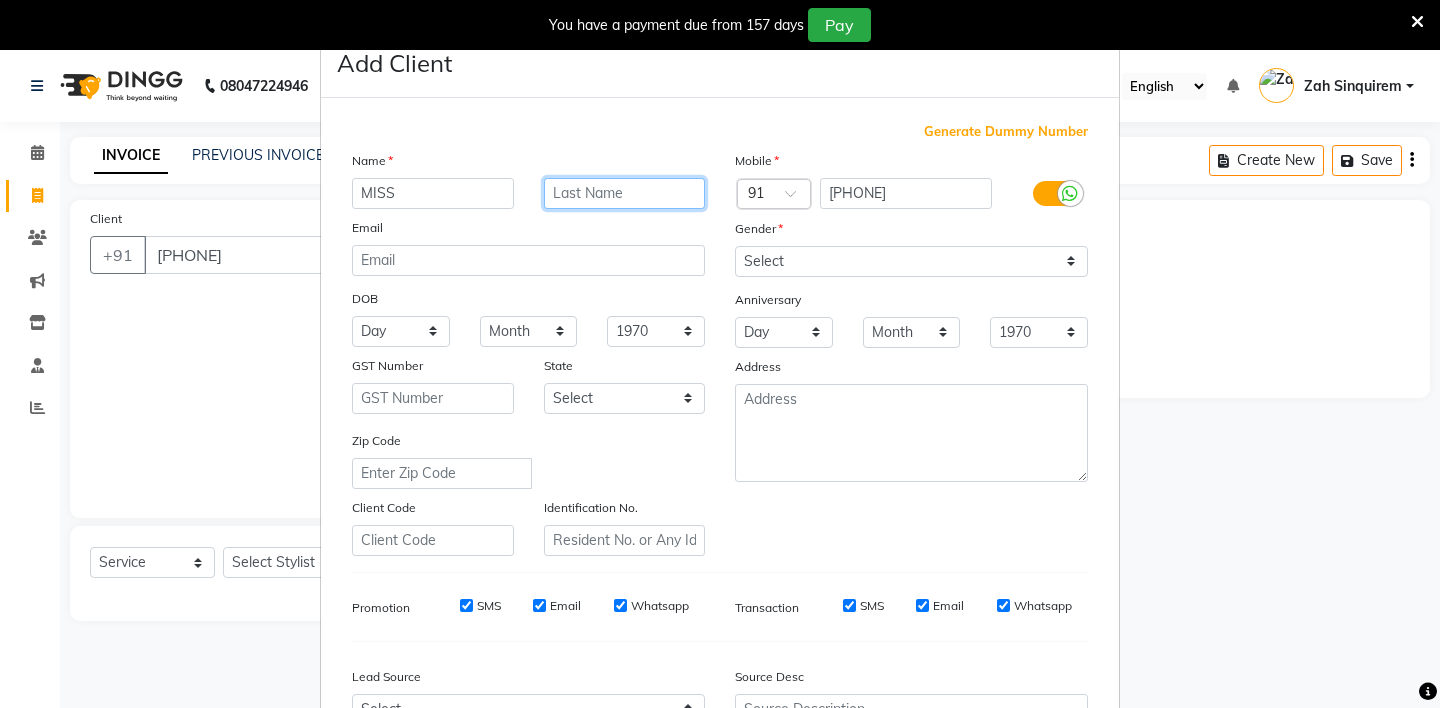 click at bounding box center [625, 193] 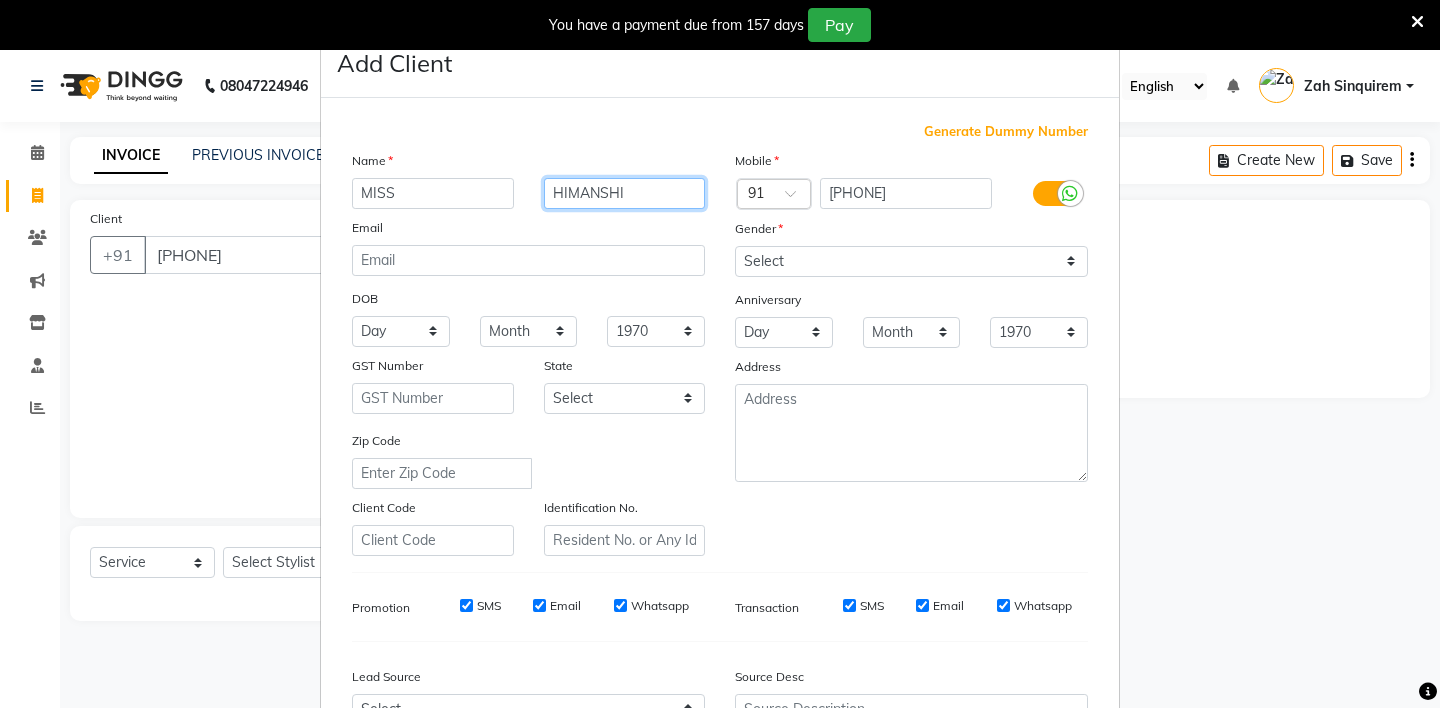 type on "HIMANSHI" 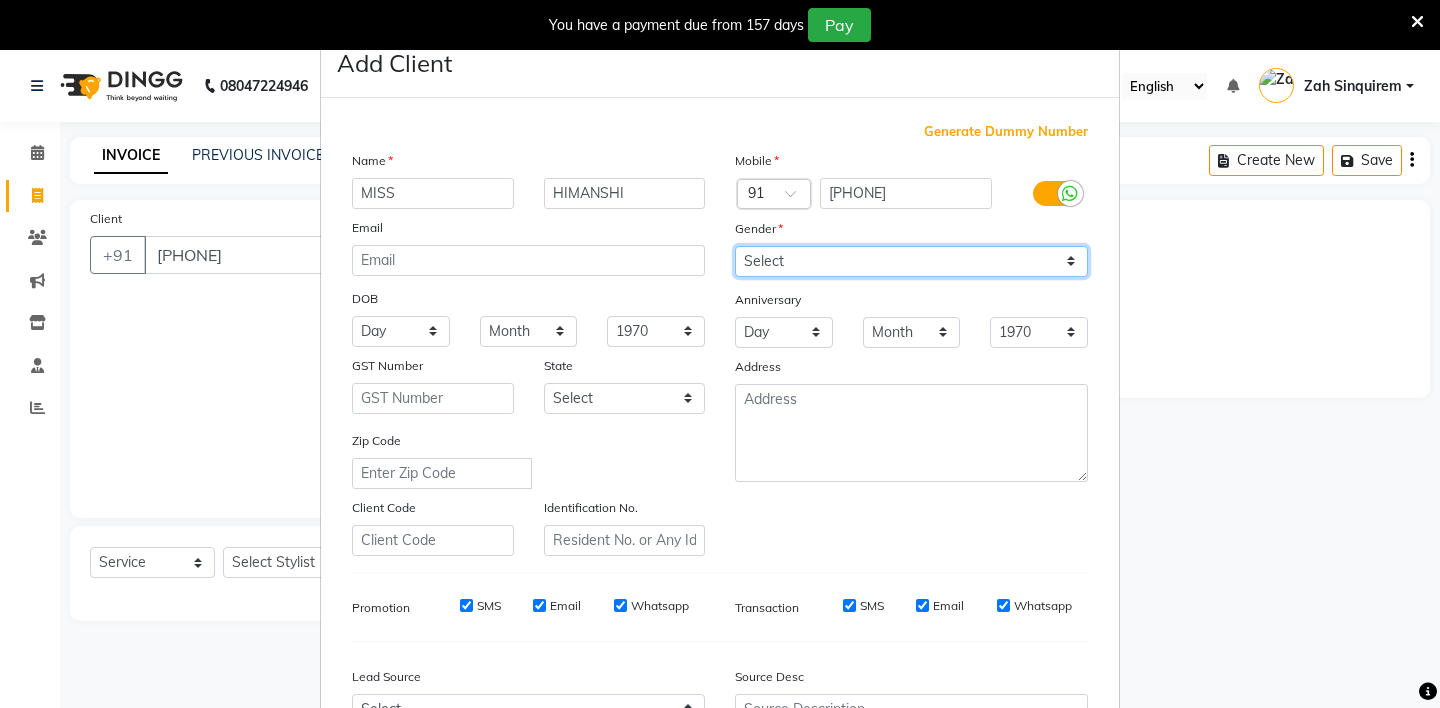 click on "Select Male Female Other Prefer Not To Say" at bounding box center [911, 261] 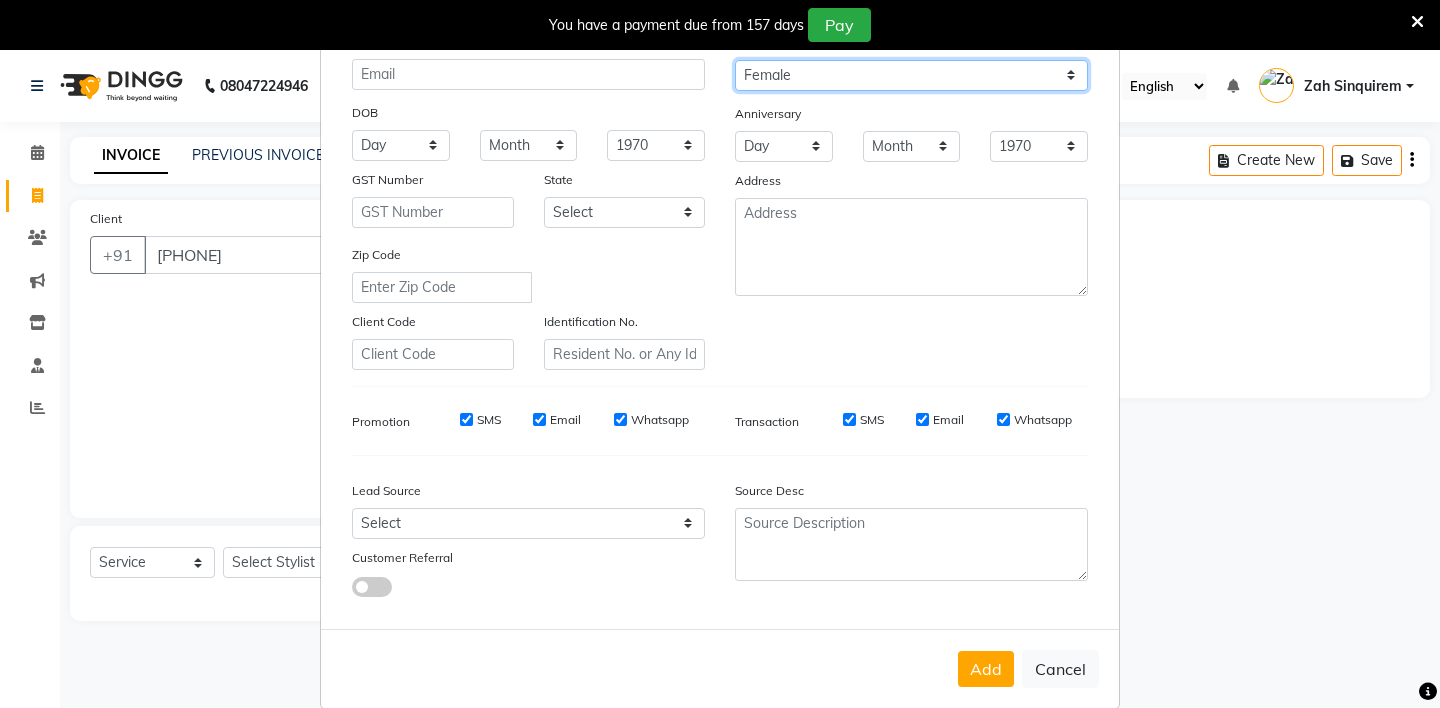 scroll, scrollTop: 214, scrollLeft: 0, axis: vertical 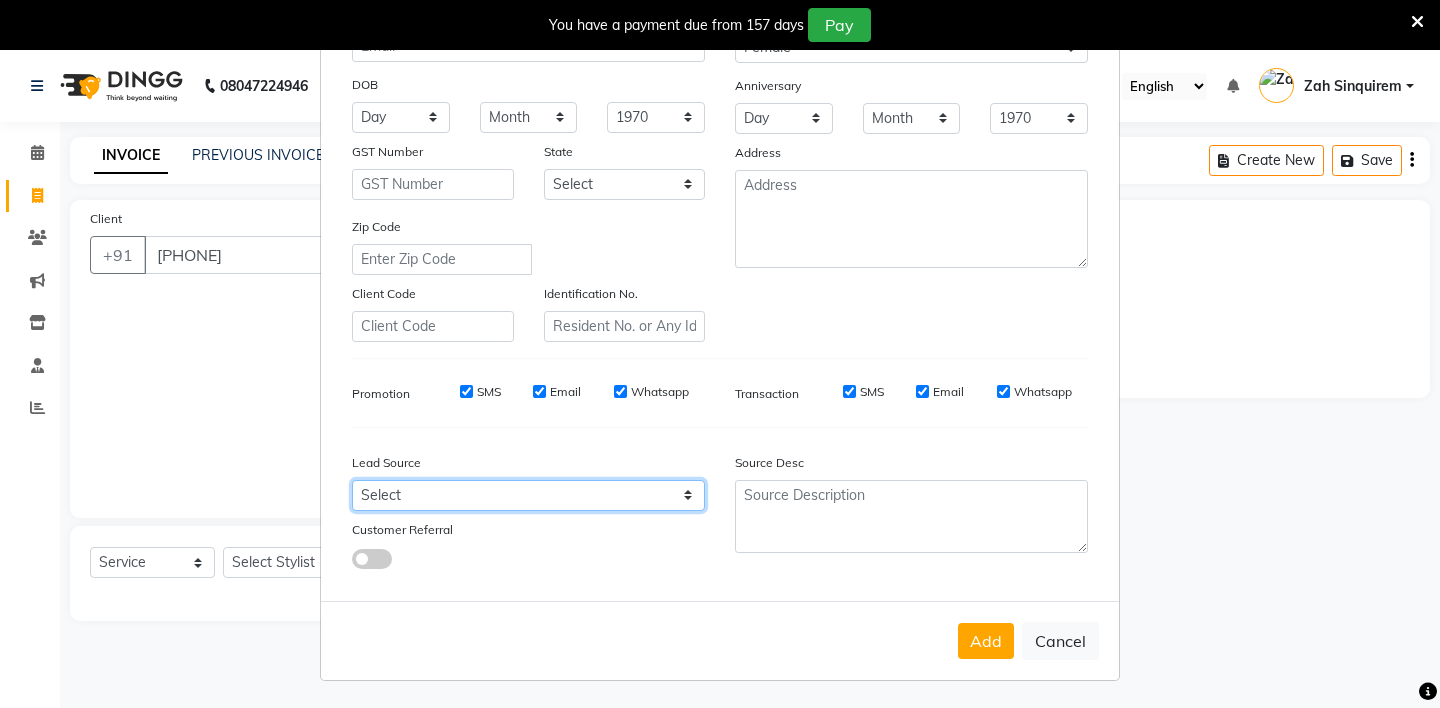 click on "Select Walk-in Referral Internet Friend Word of Mouth Advertisement Facebook JustDial Google Other Instagram  YouTube  WhatsApp" at bounding box center (528, 495) 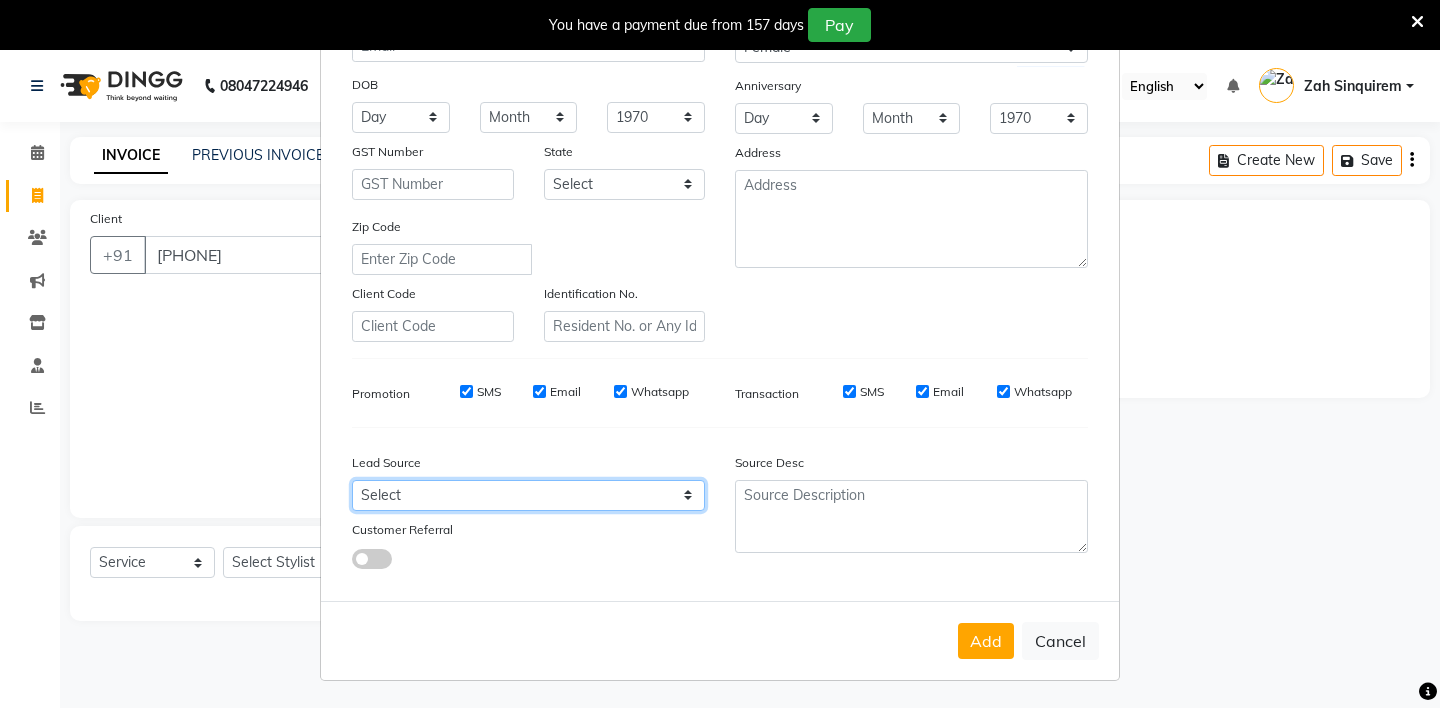 select on "36148" 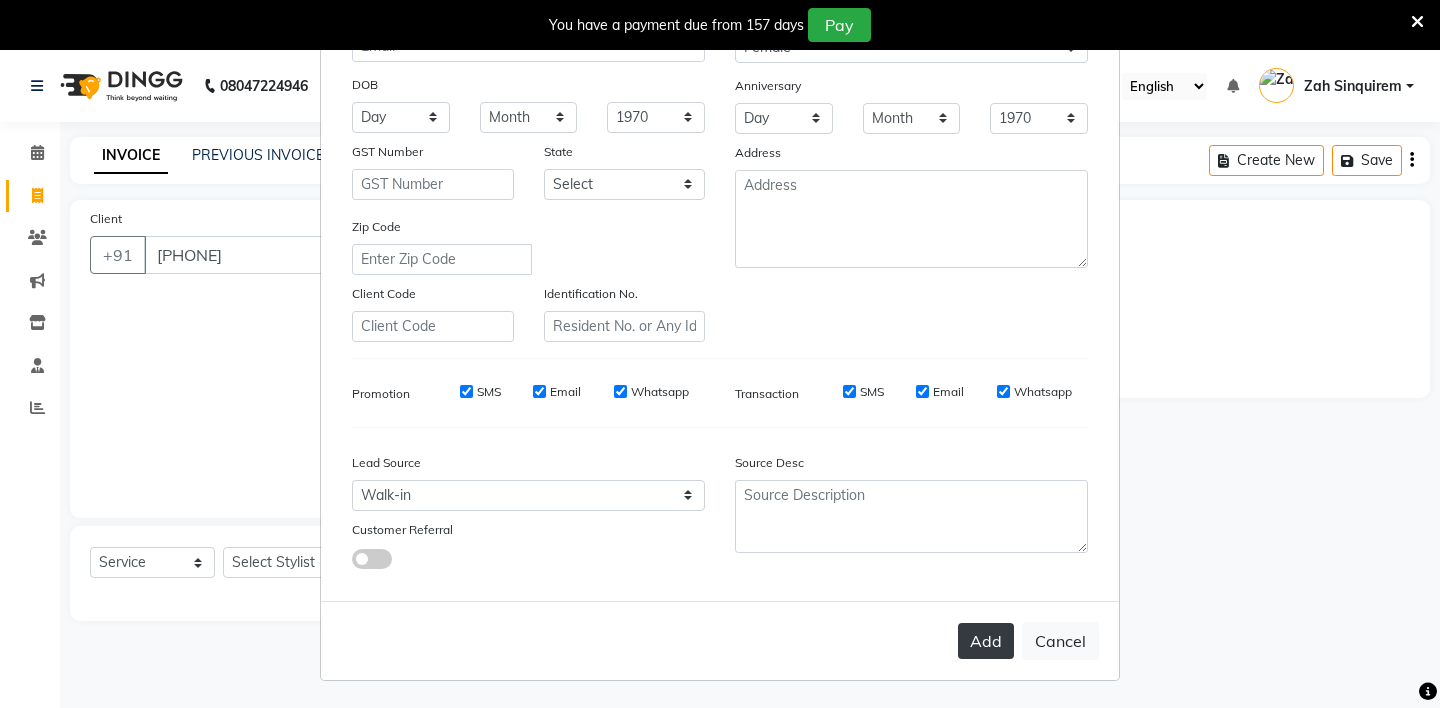 click on "Add" at bounding box center [986, 641] 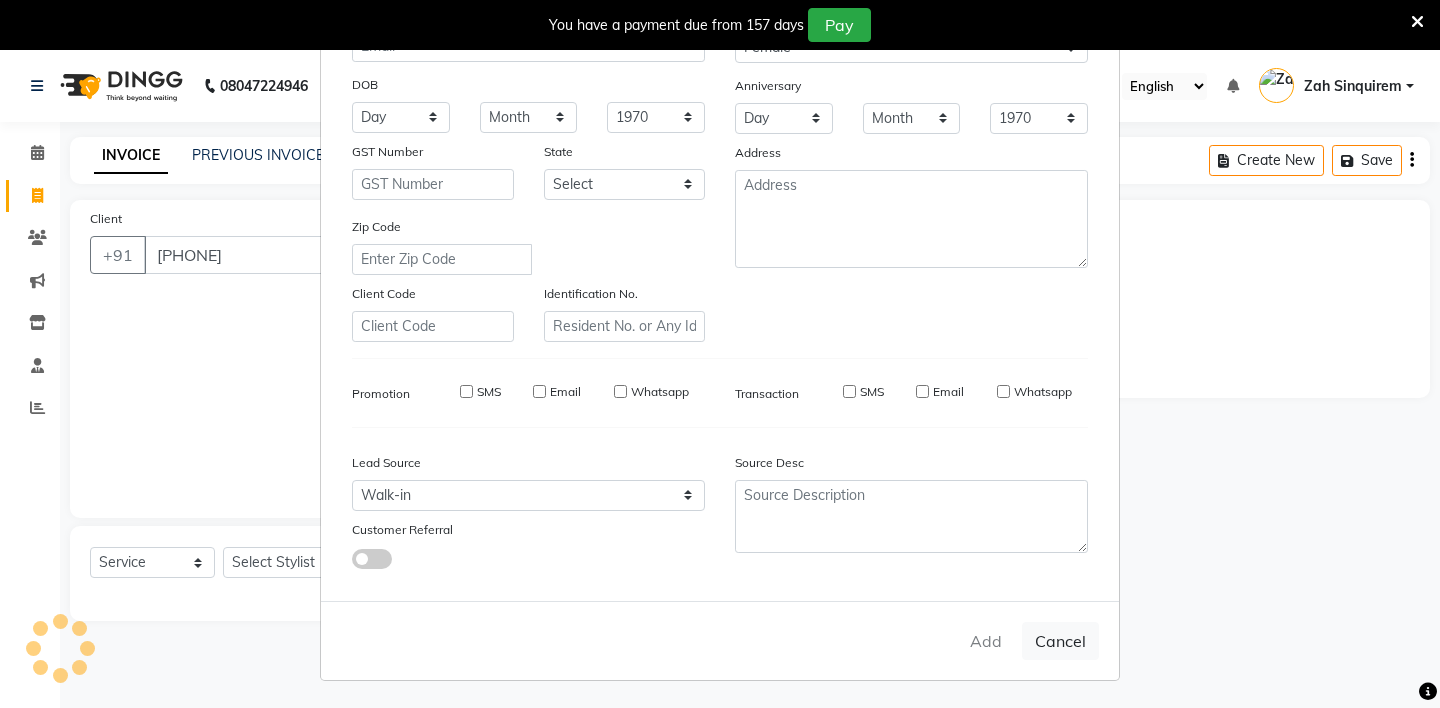 type on "98******47" 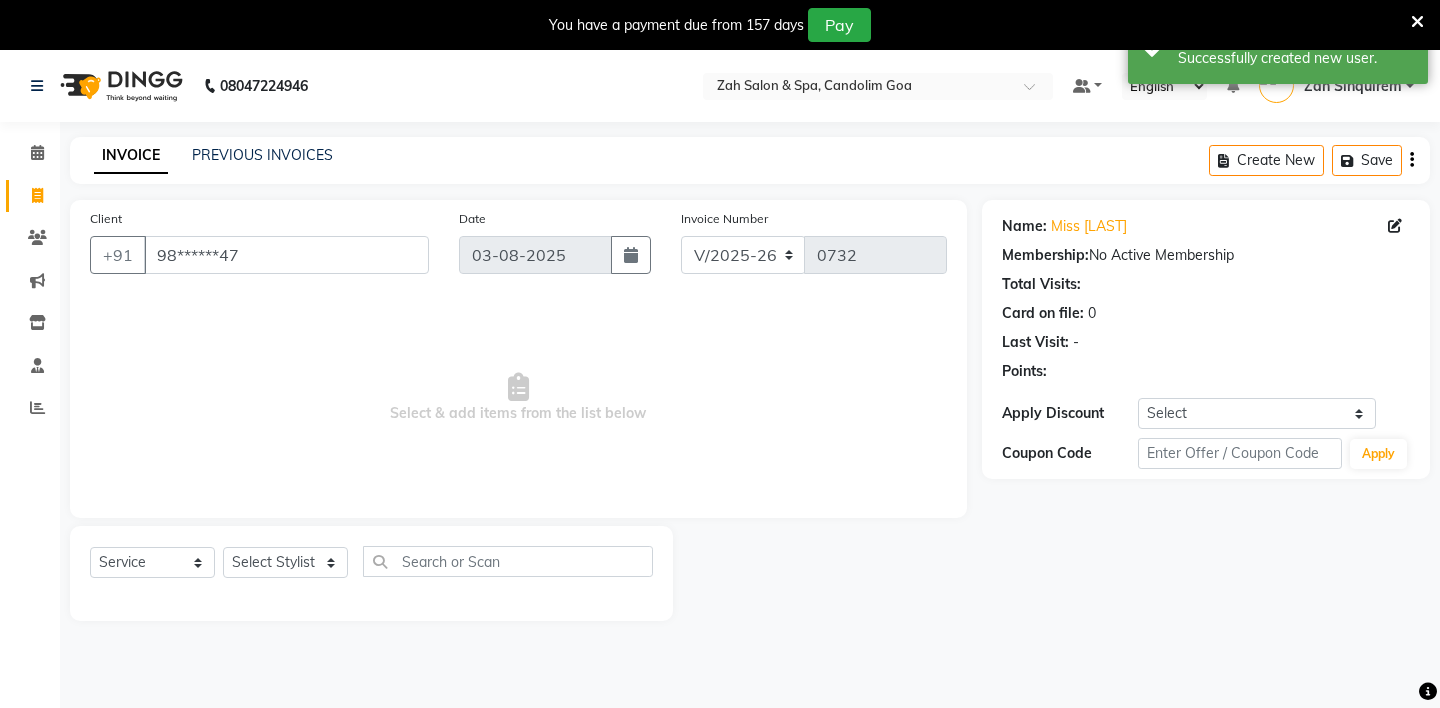 scroll, scrollTop: 50, scrollLeft: 0, axis: vertical 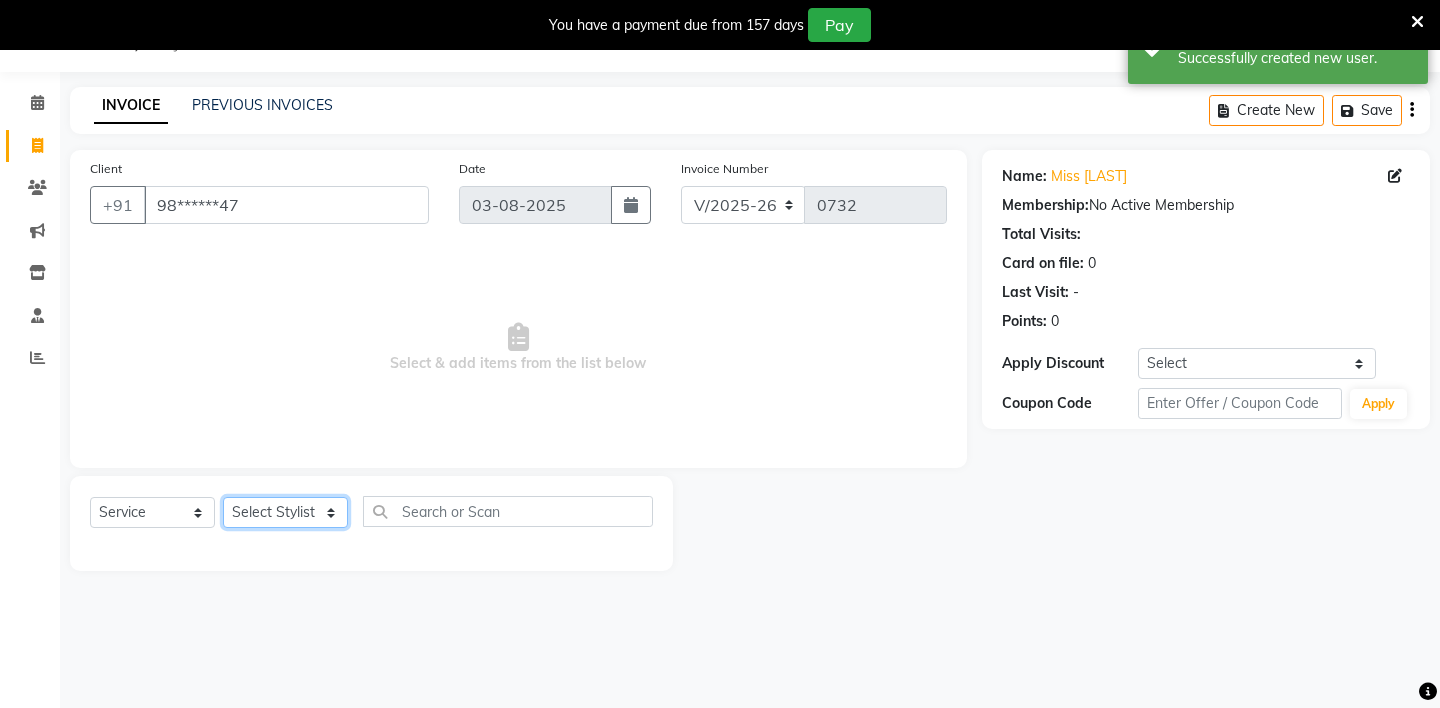 click on "Select Stylist [NAME] - ZAH BEAUTY RETAIL APANG APEM ASIF ITUNA MANI MERCY MOMOI NIUTOLI SEBIKA SHOM SUMSUM THANLIUM VICTORIA" 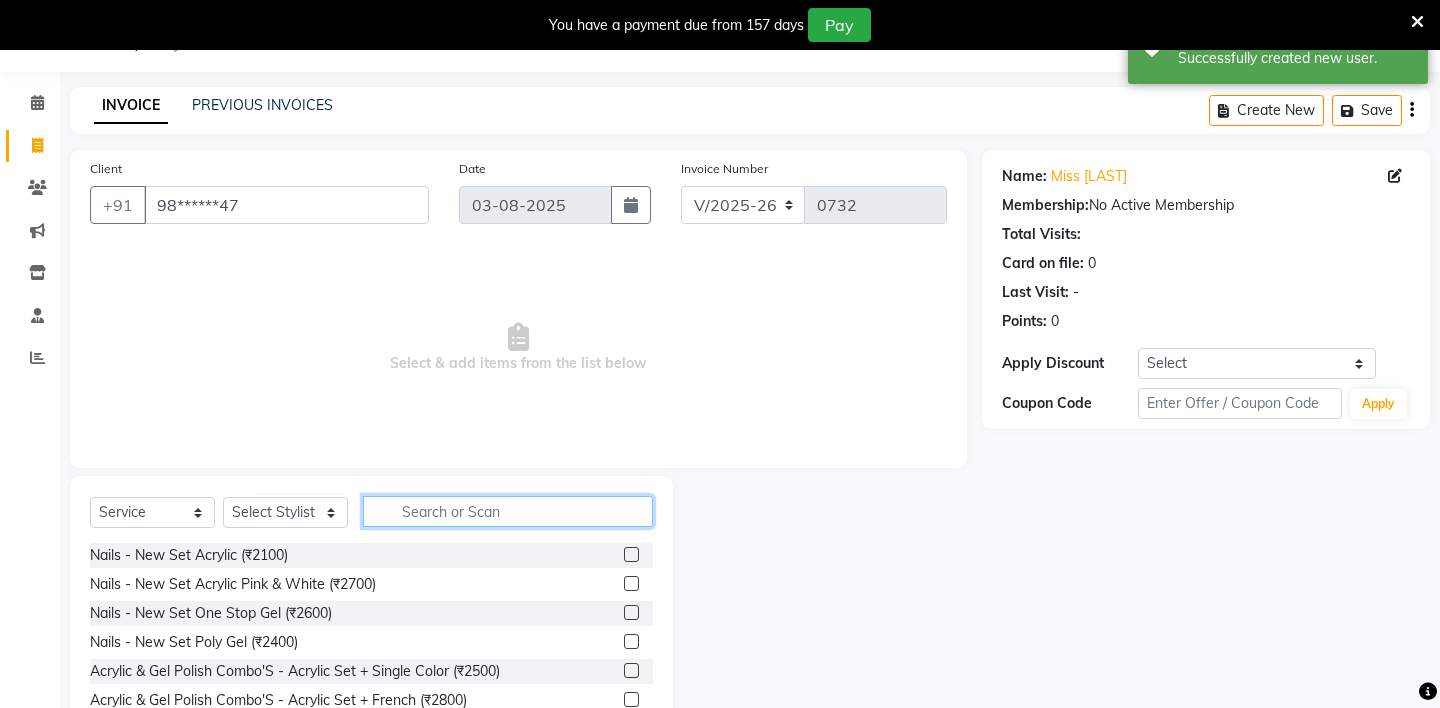 click 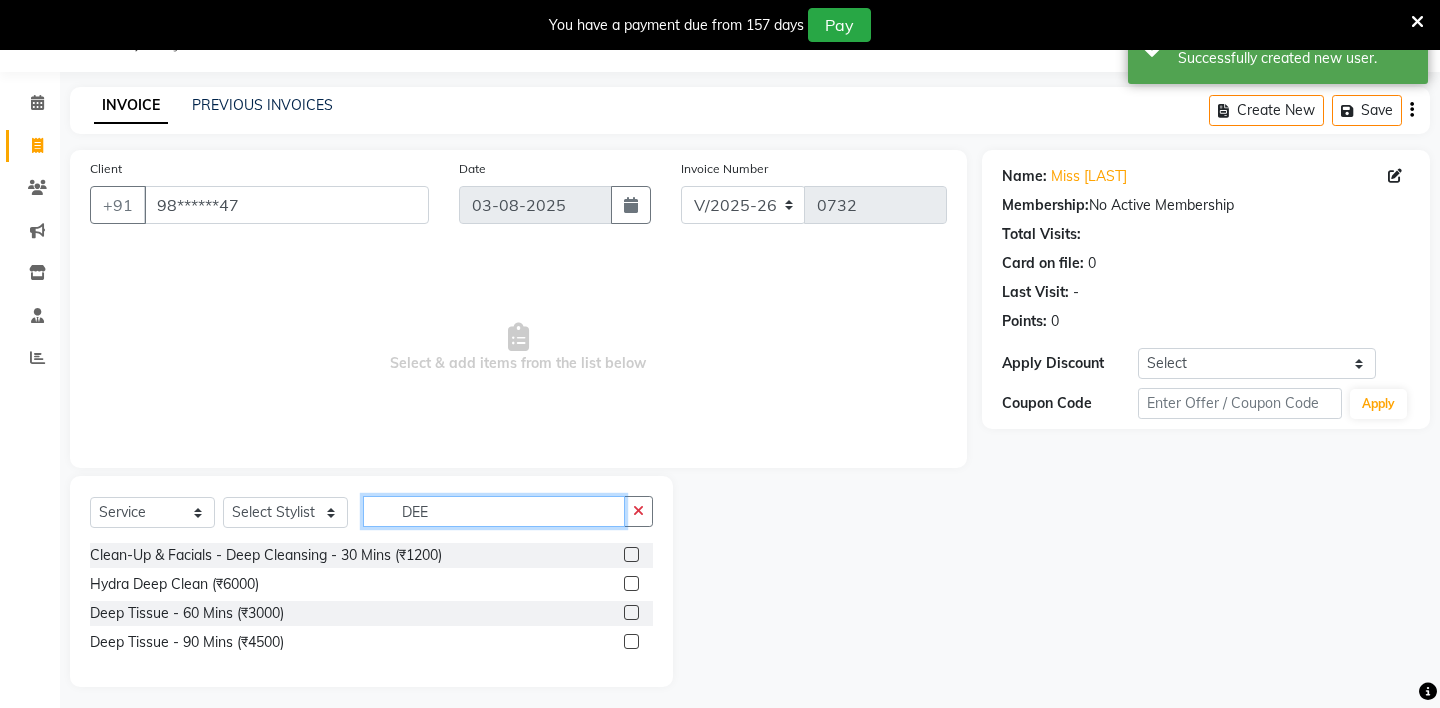 type on "DEE" 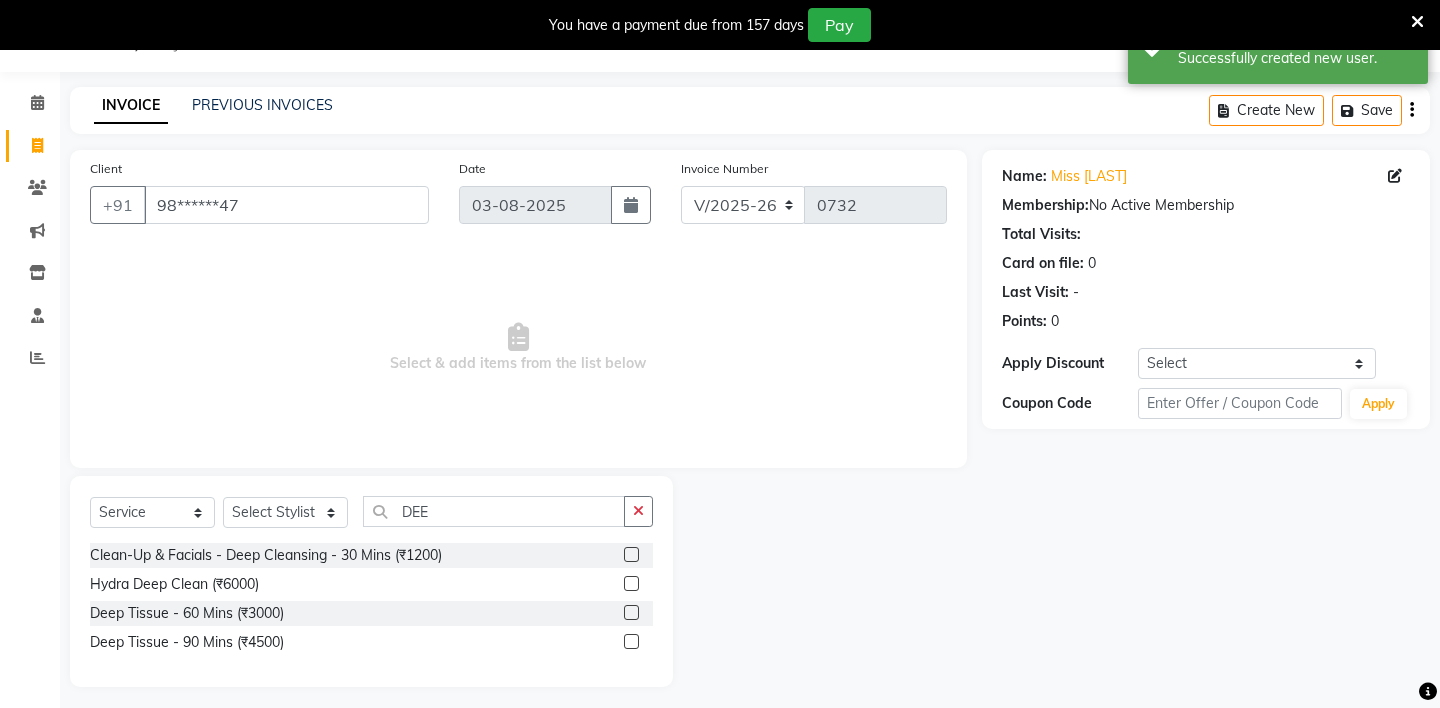 click 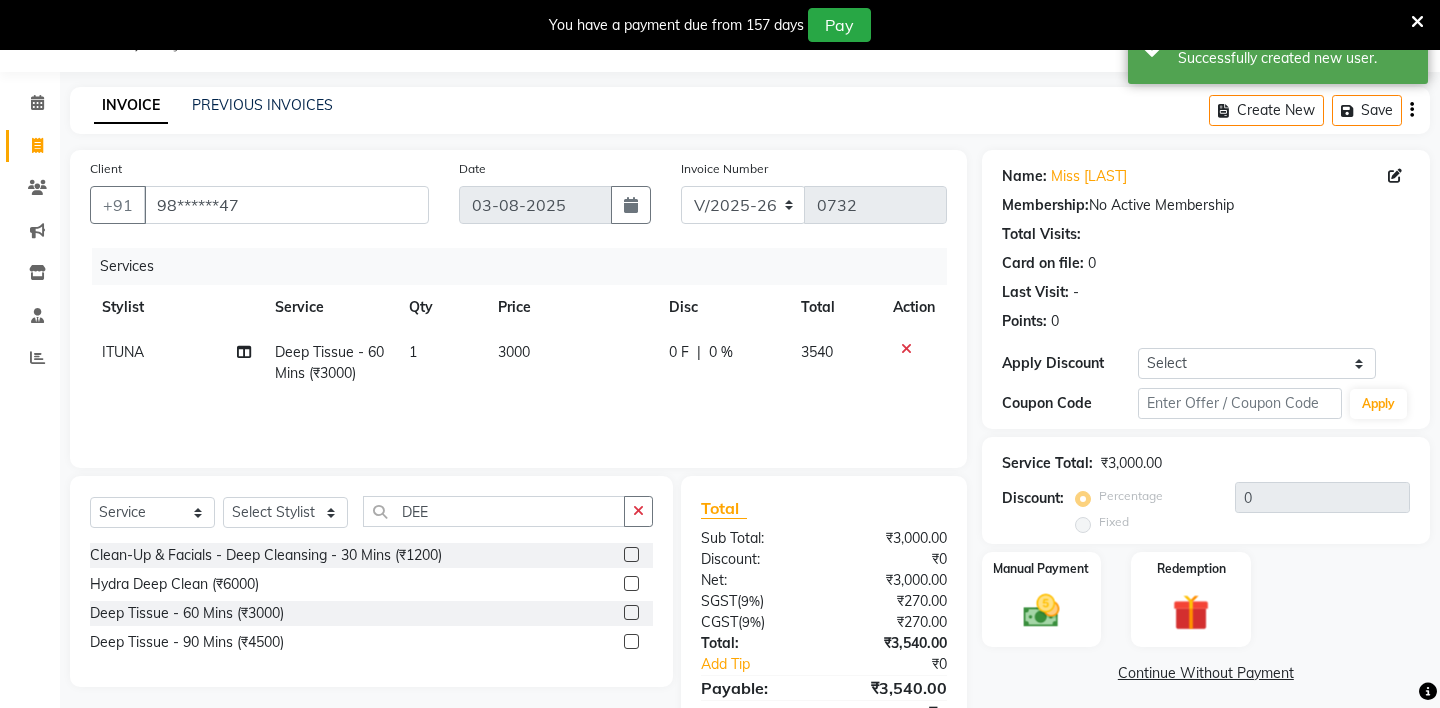 click 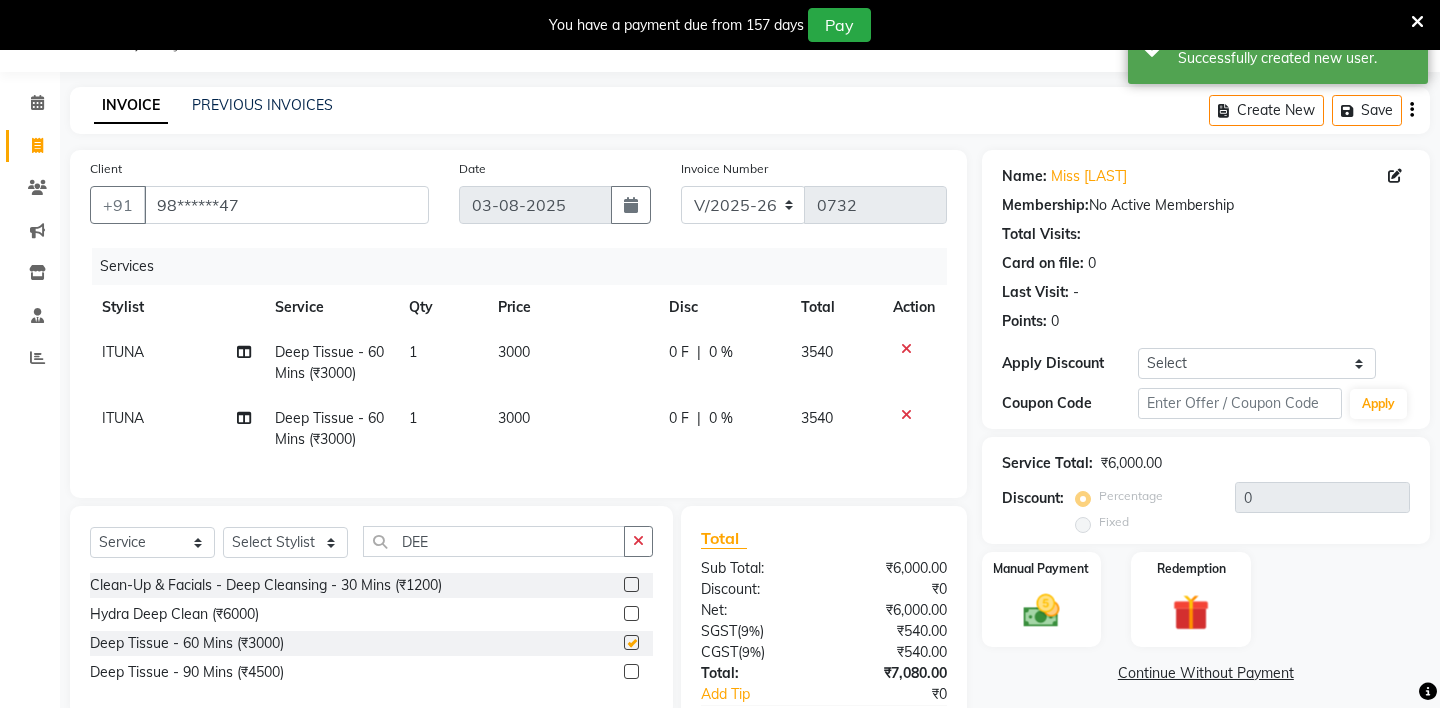 checkbox on "false" 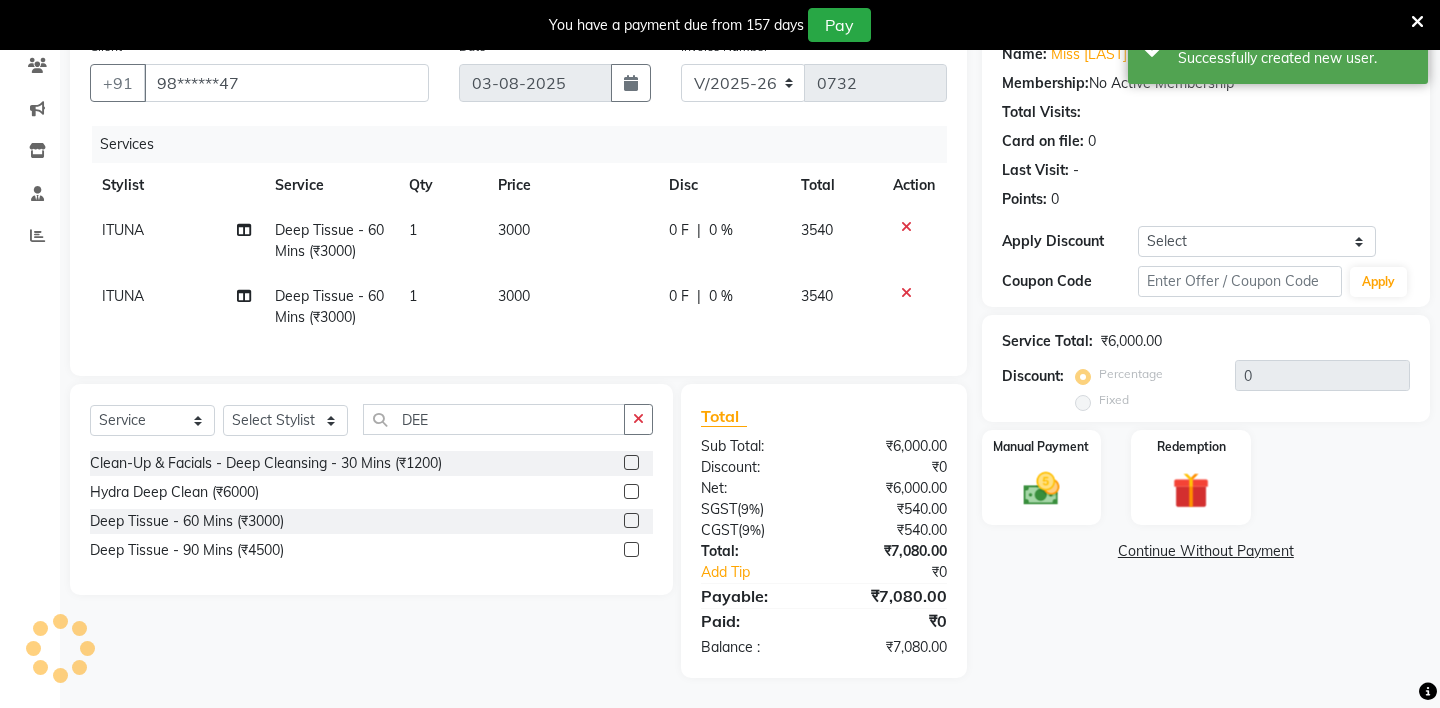 click on "ITUNA" 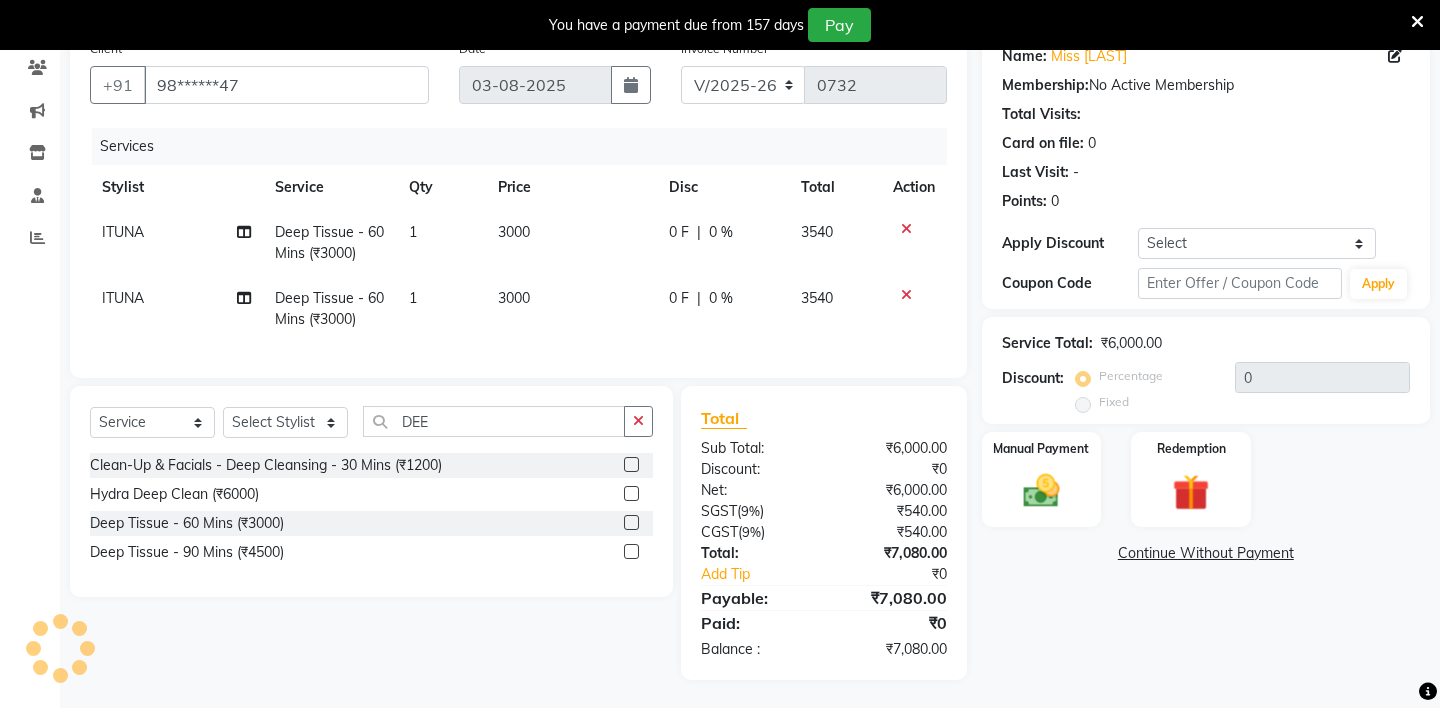 select on "[NUMBER]" 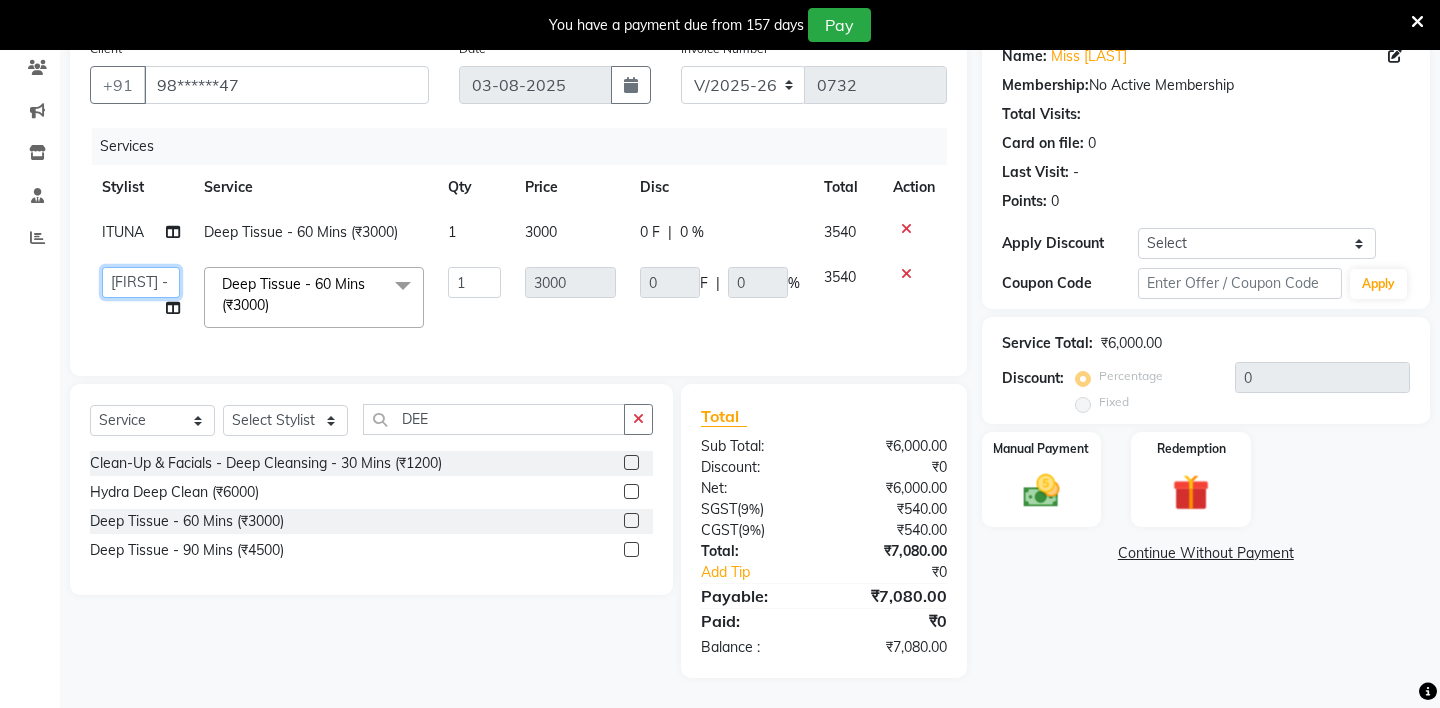 click on "ABHIJEET - ZAH BEAUTY RETAIL APANG APEM ASIF ITUNA MANI MERCY MOMOI NIUTOLI SEBIKA SHOM SUMSUM THANLIUM VICTORIA" 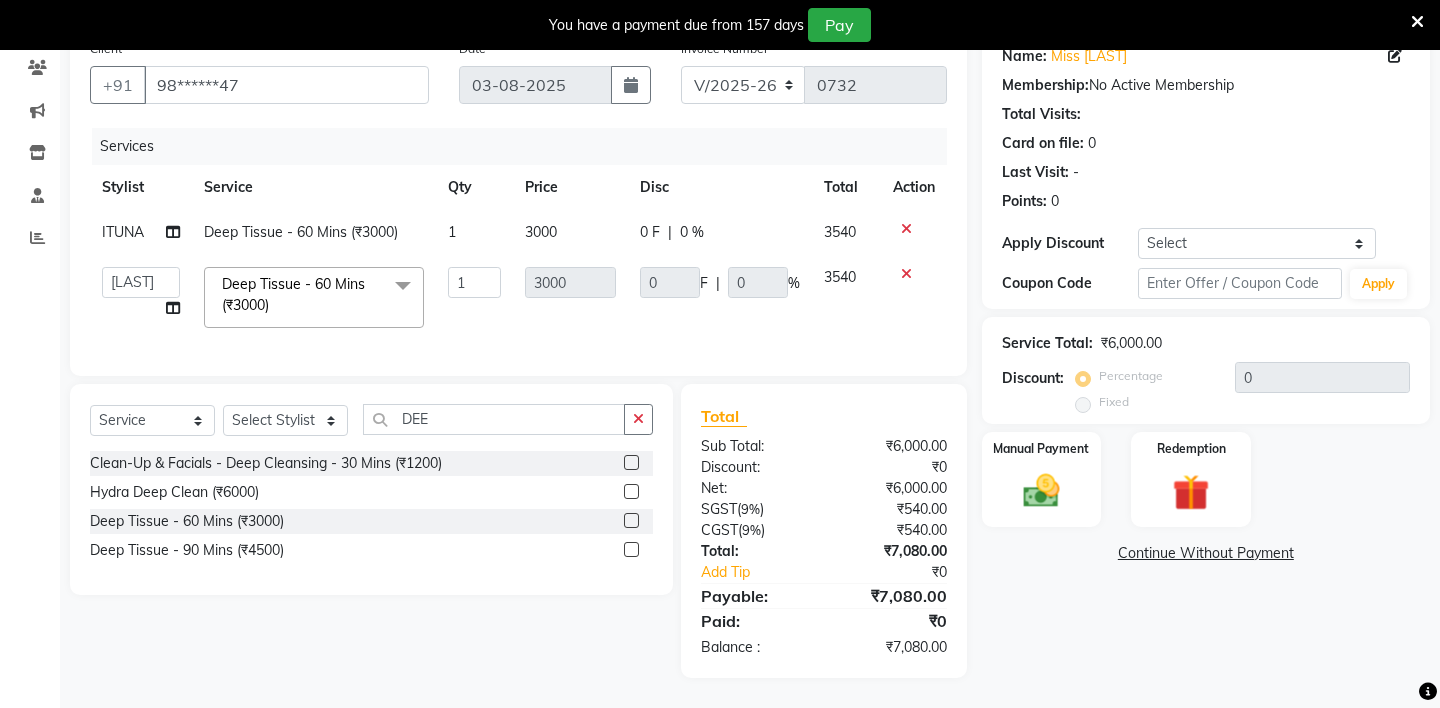 select on "85267" 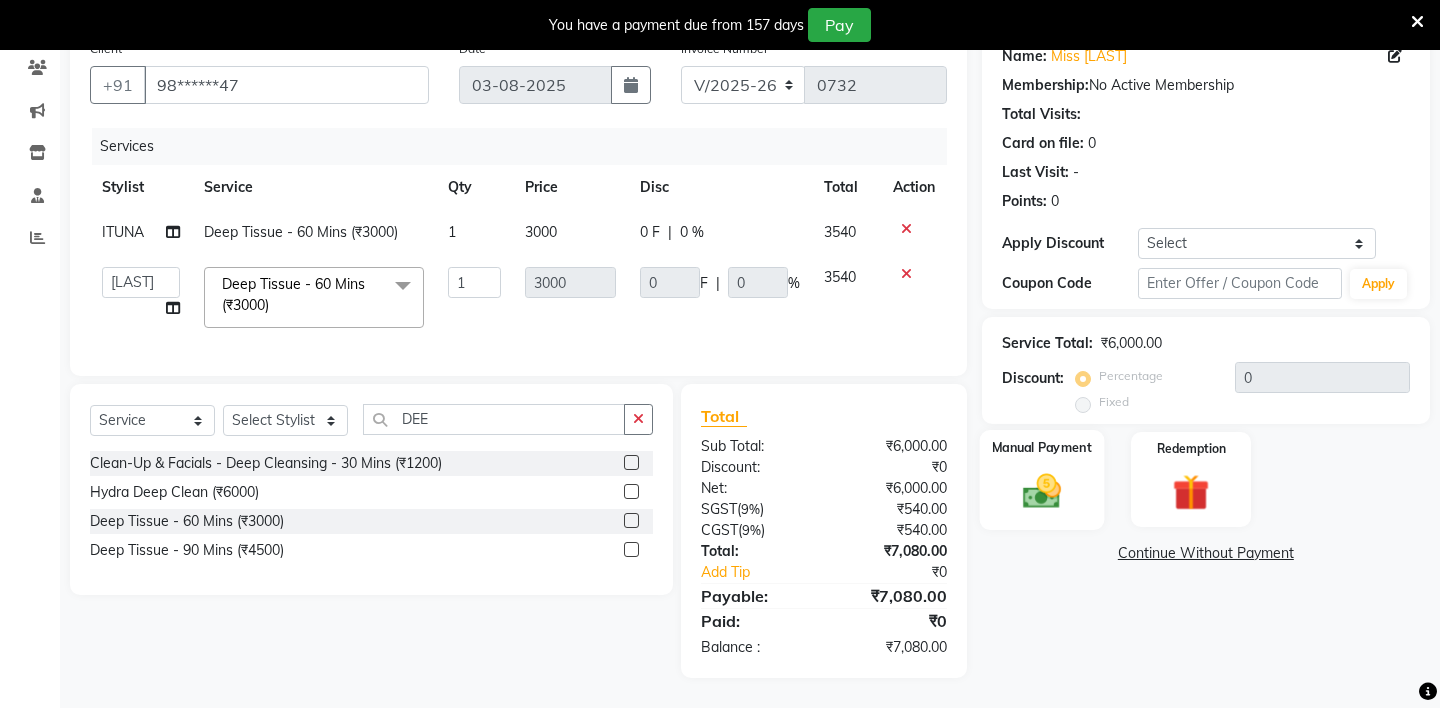 click on "Manual Payment" 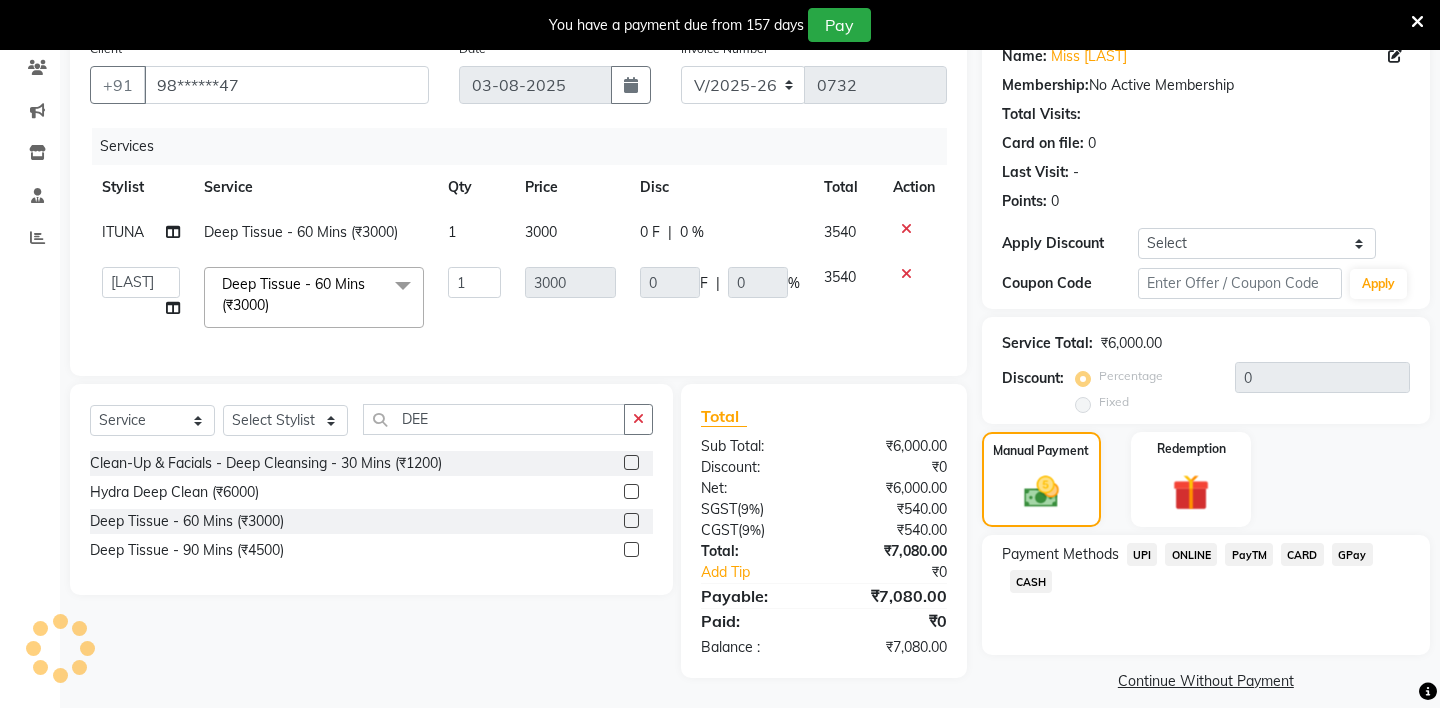 click on "CASH" 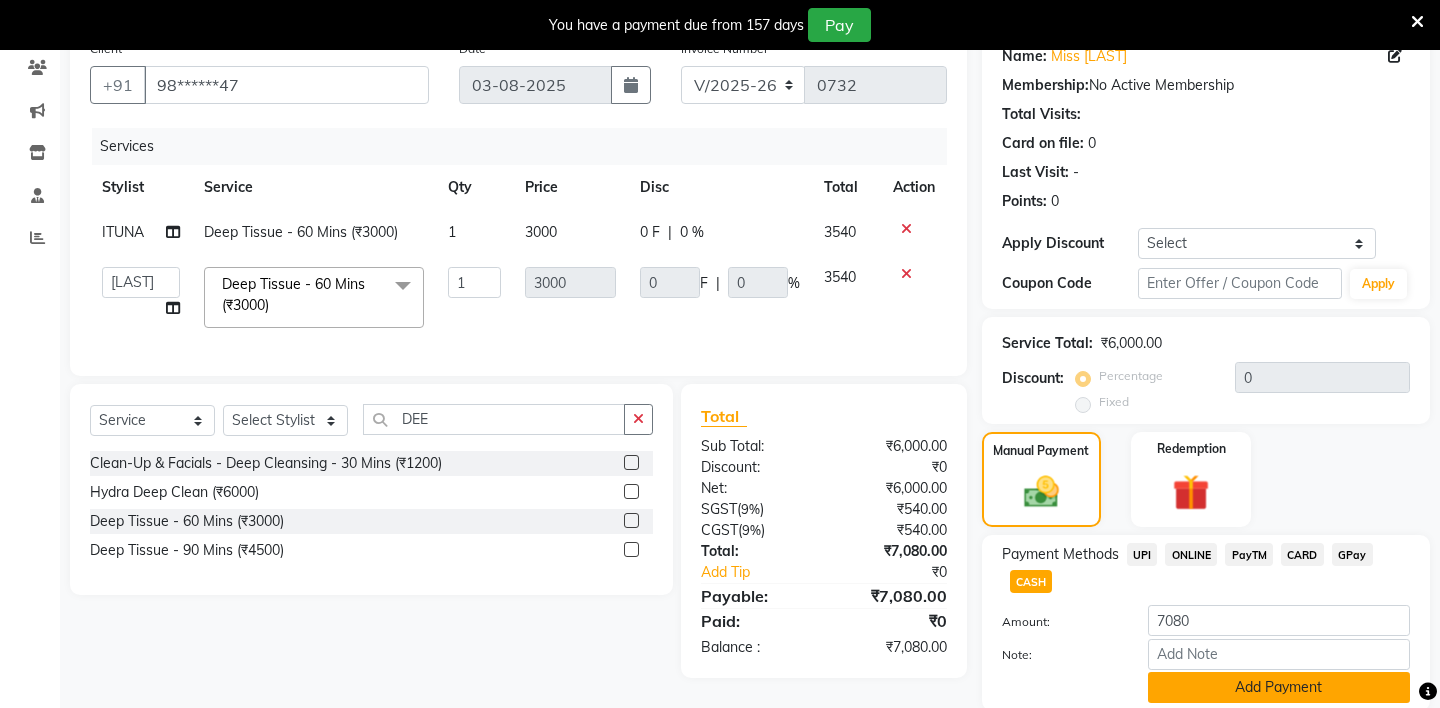 click on "Add Payment" 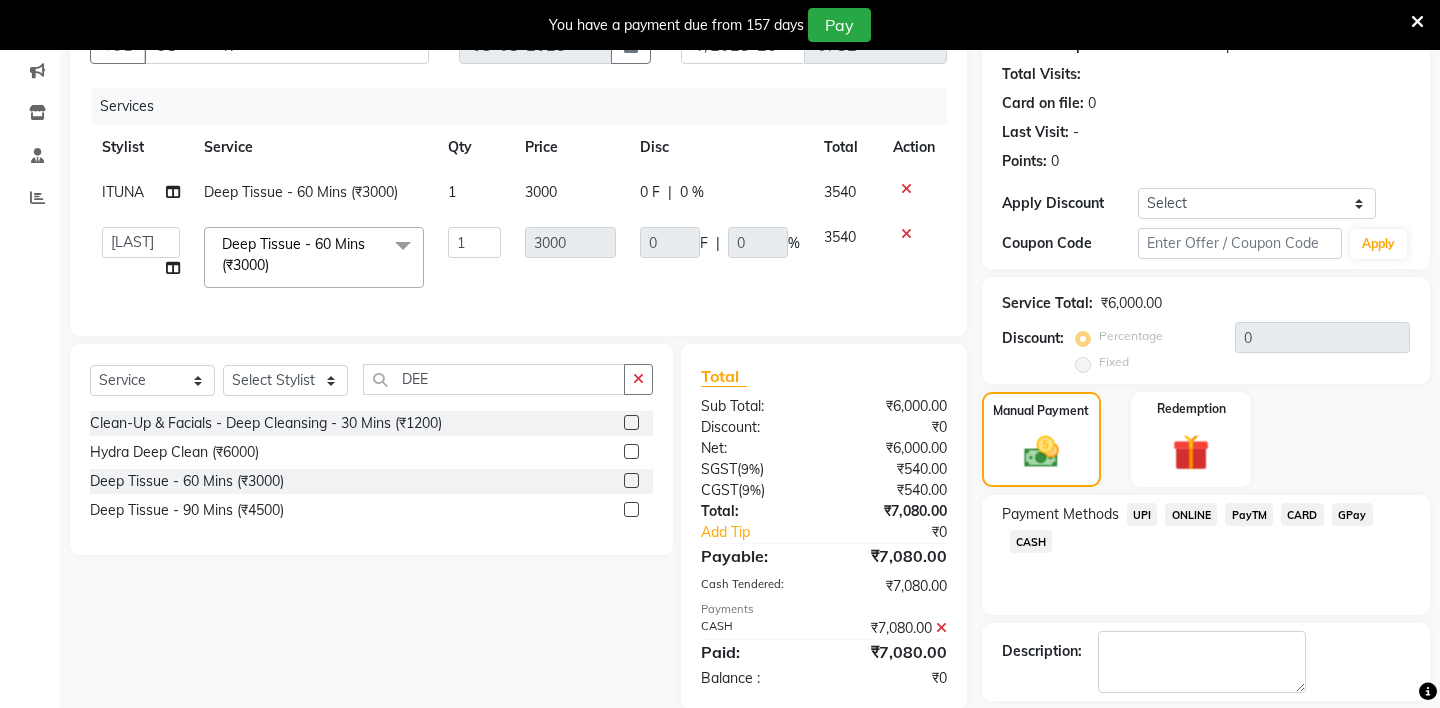 scroll, scrollTop: 278, scrollLeft: 0, axis: vertical 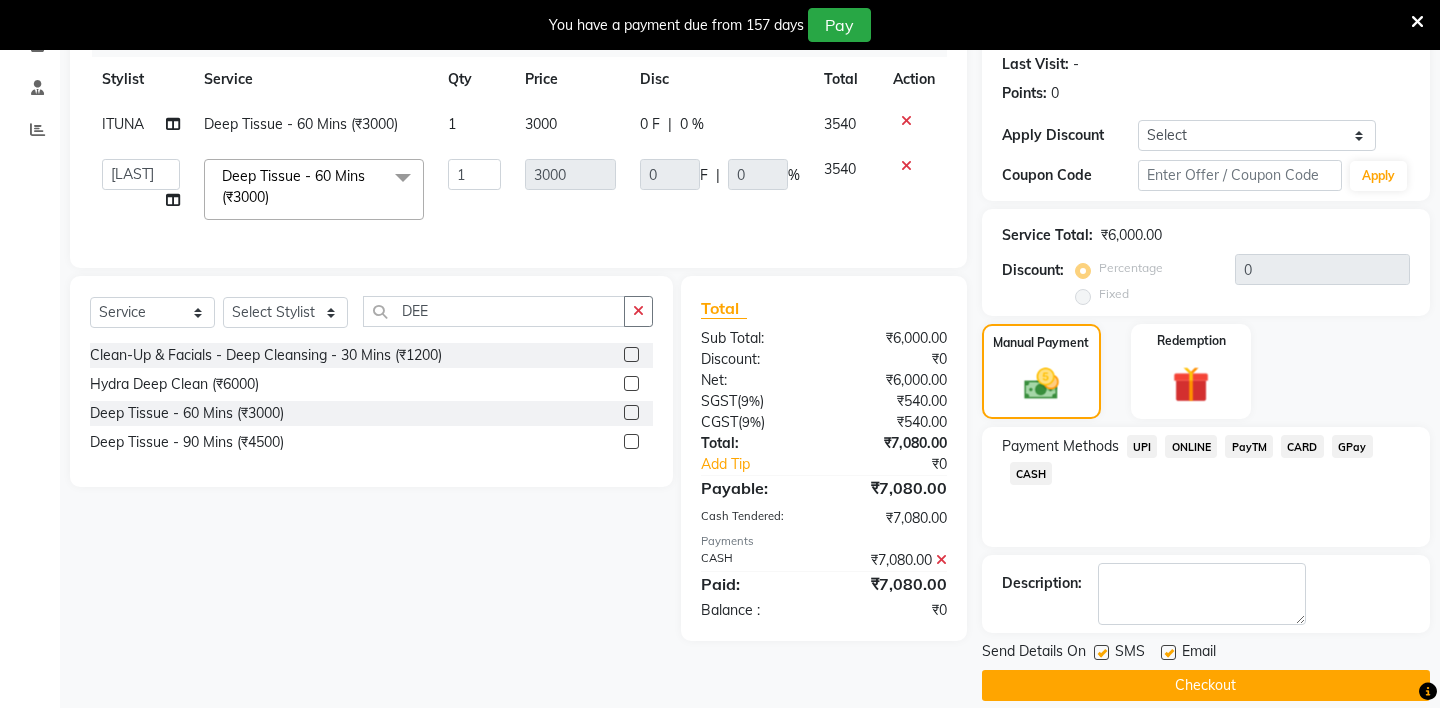 click on "Checkout" 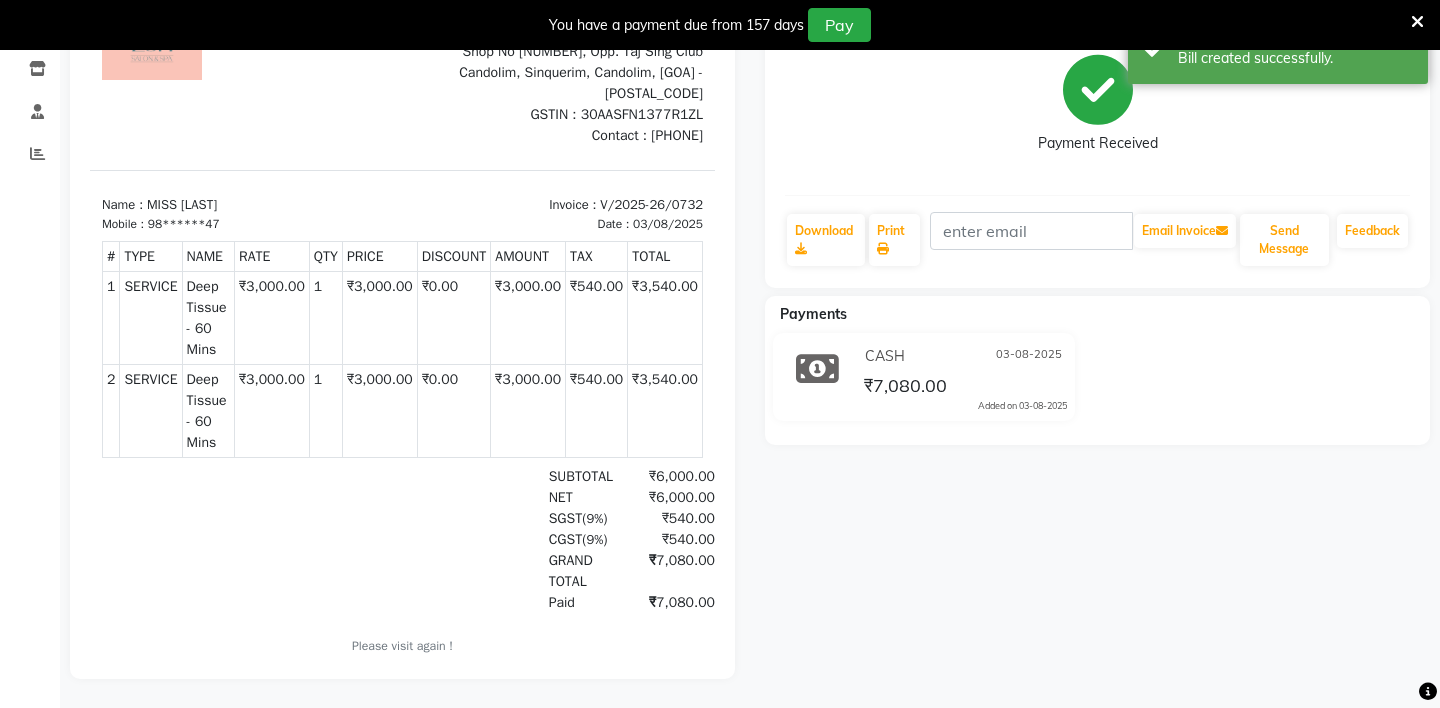 scroll, scrollTop: 0, scrollLeft: 0, axis: both 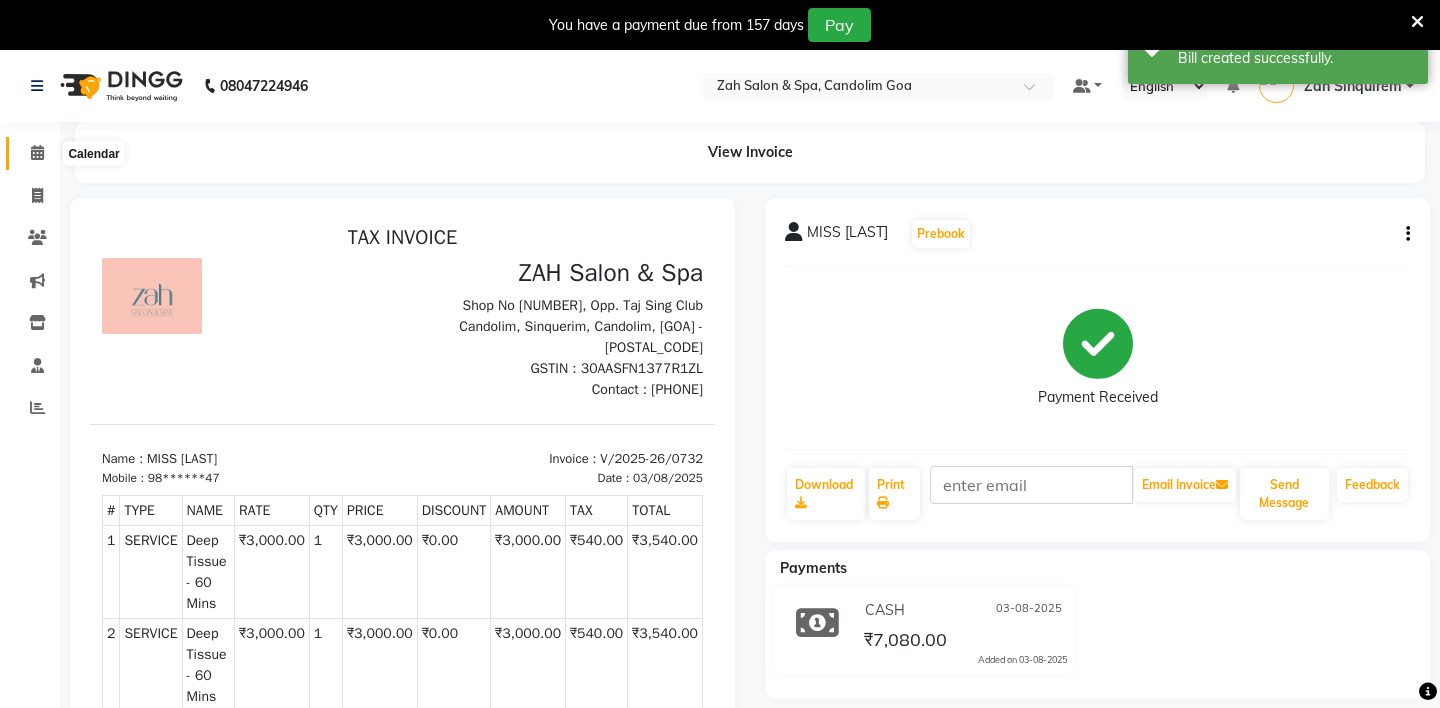 click 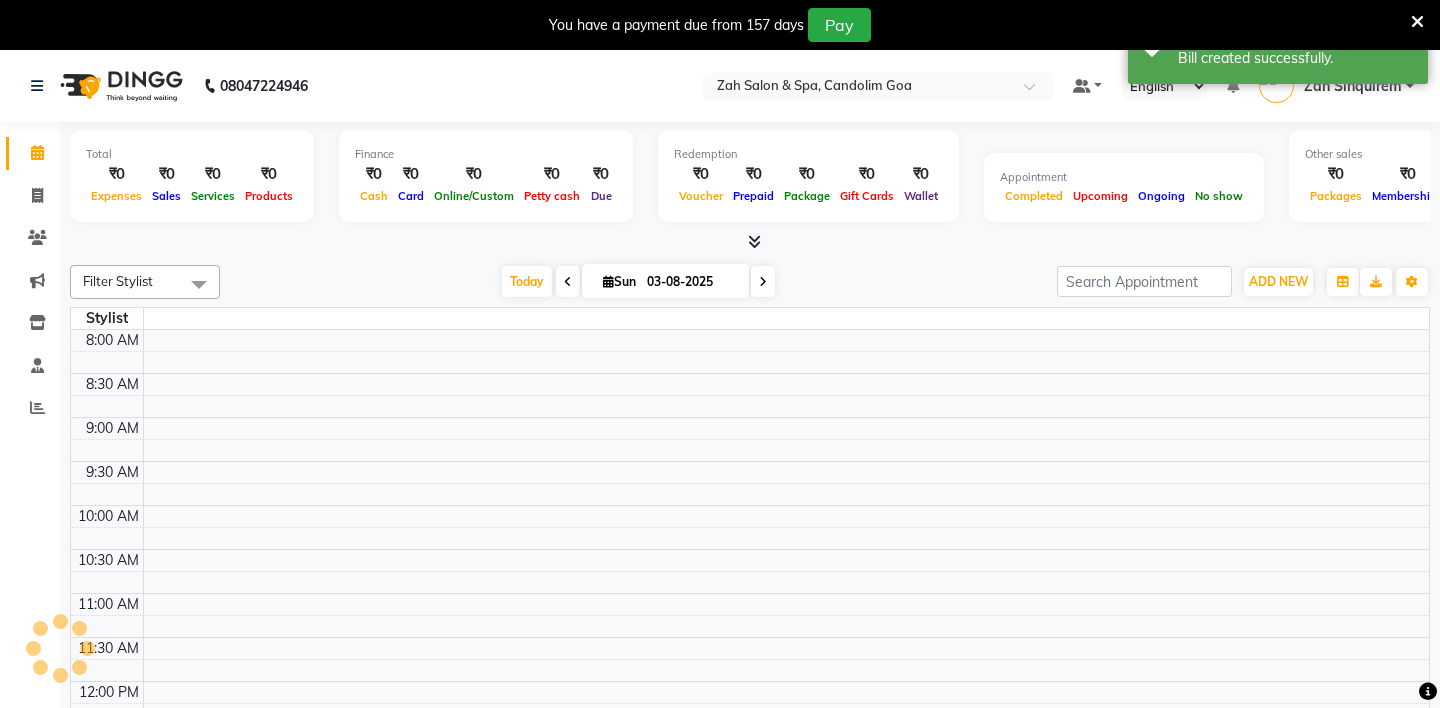 scroll, scrollTop: 617, scrollLeft: 0, axis: vertical 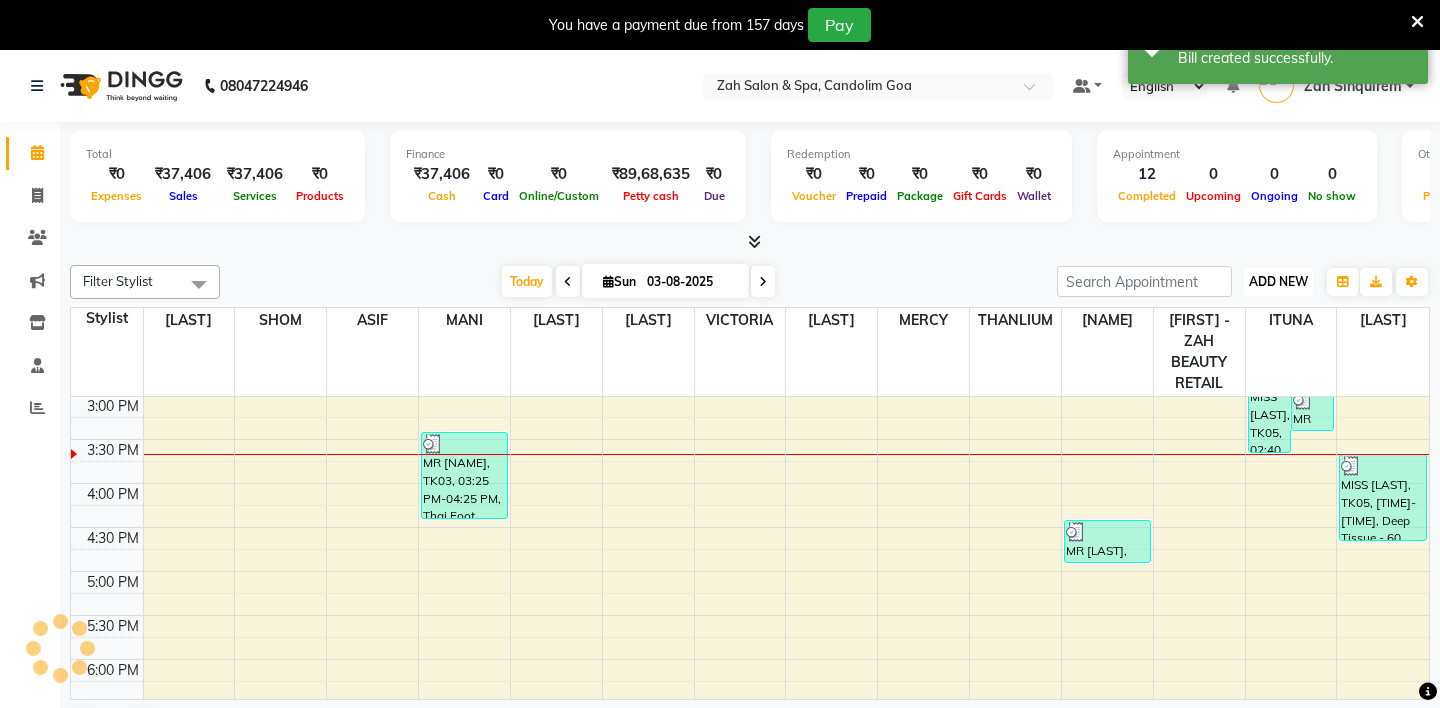click on "ADD NEW" at bounding box center [1278, 281] 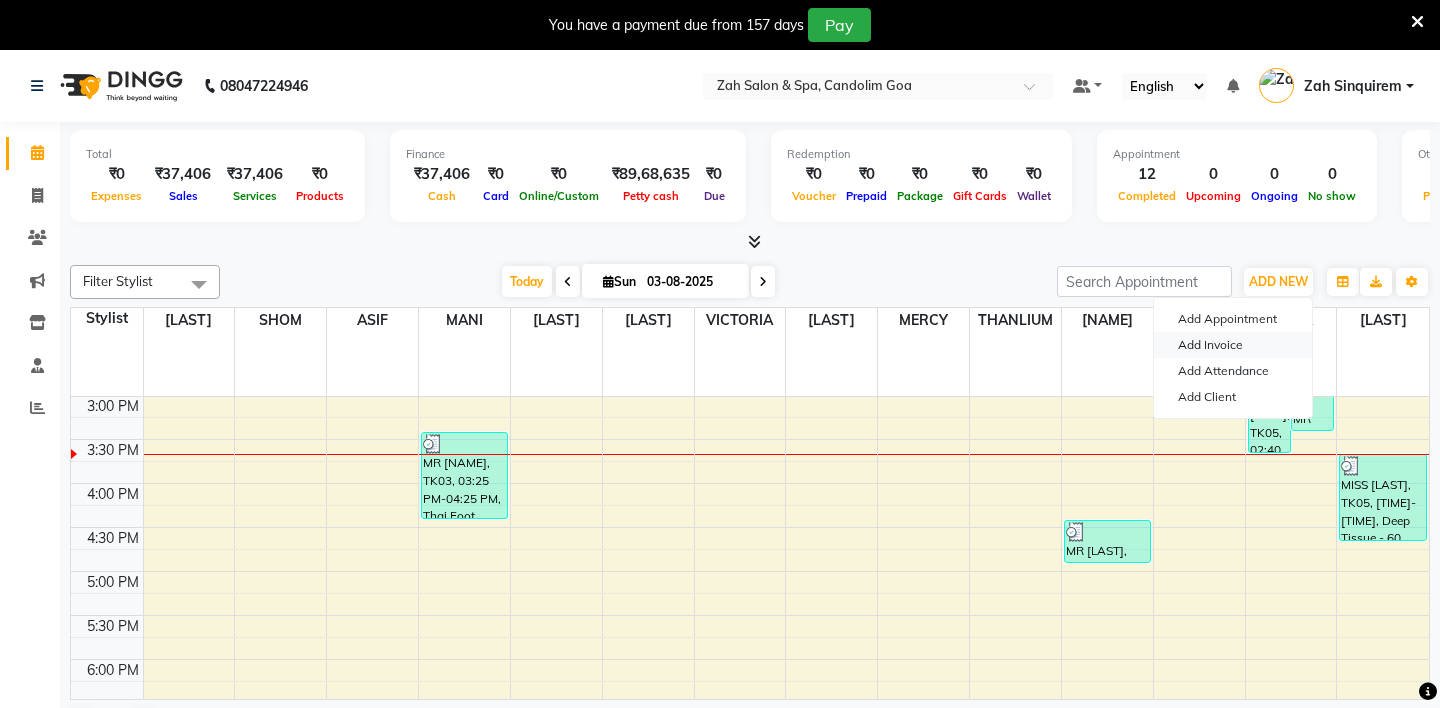 click on "Add Invoice" at bounding box center [1233, 345] 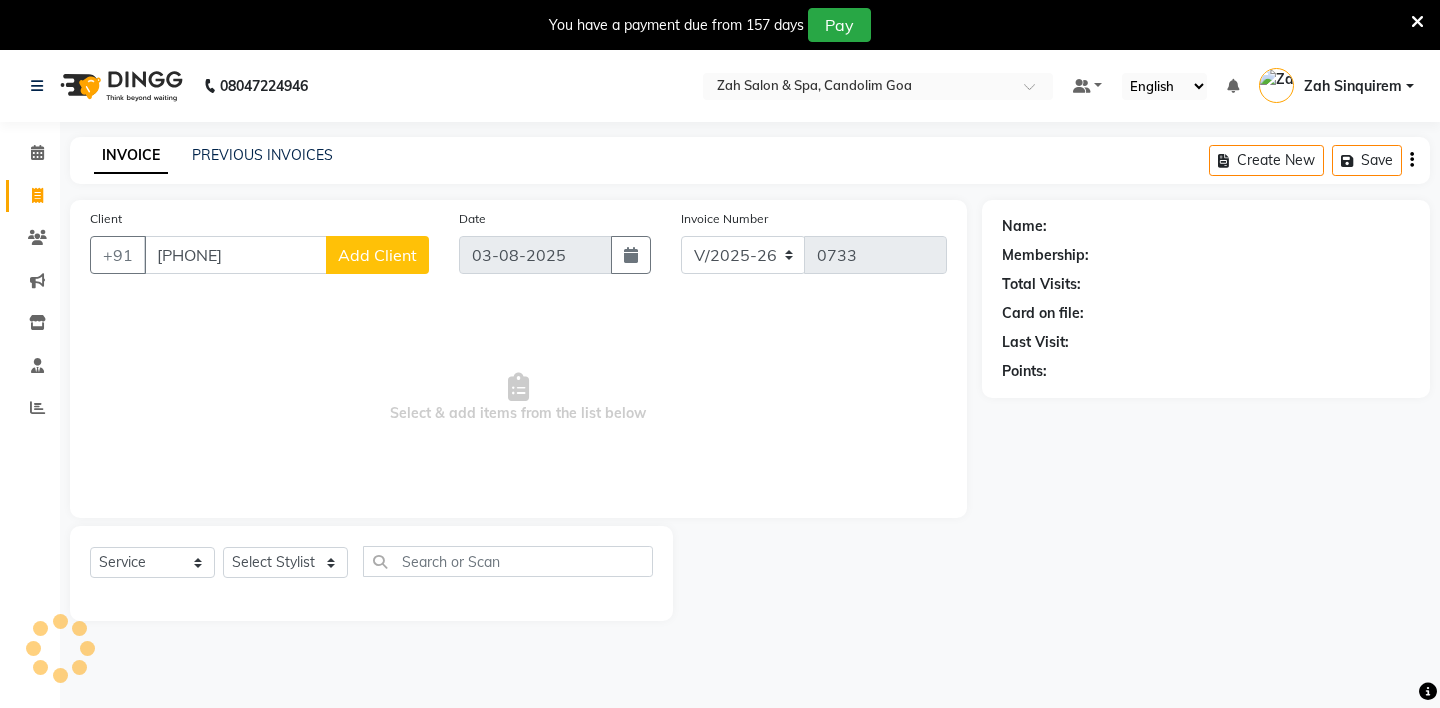 scroll, scrollTop: 50, scrollLeft: 0, axis: vertical 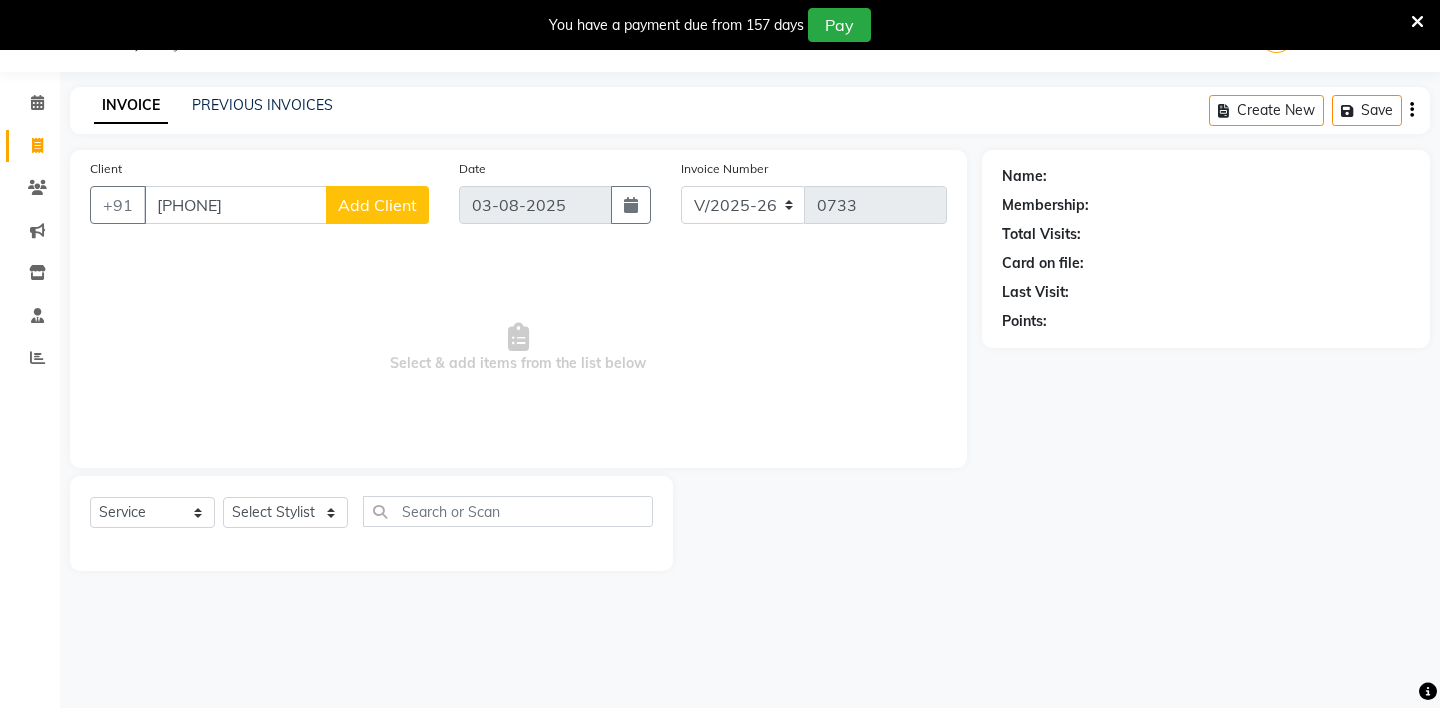 type on "[PHONE]" 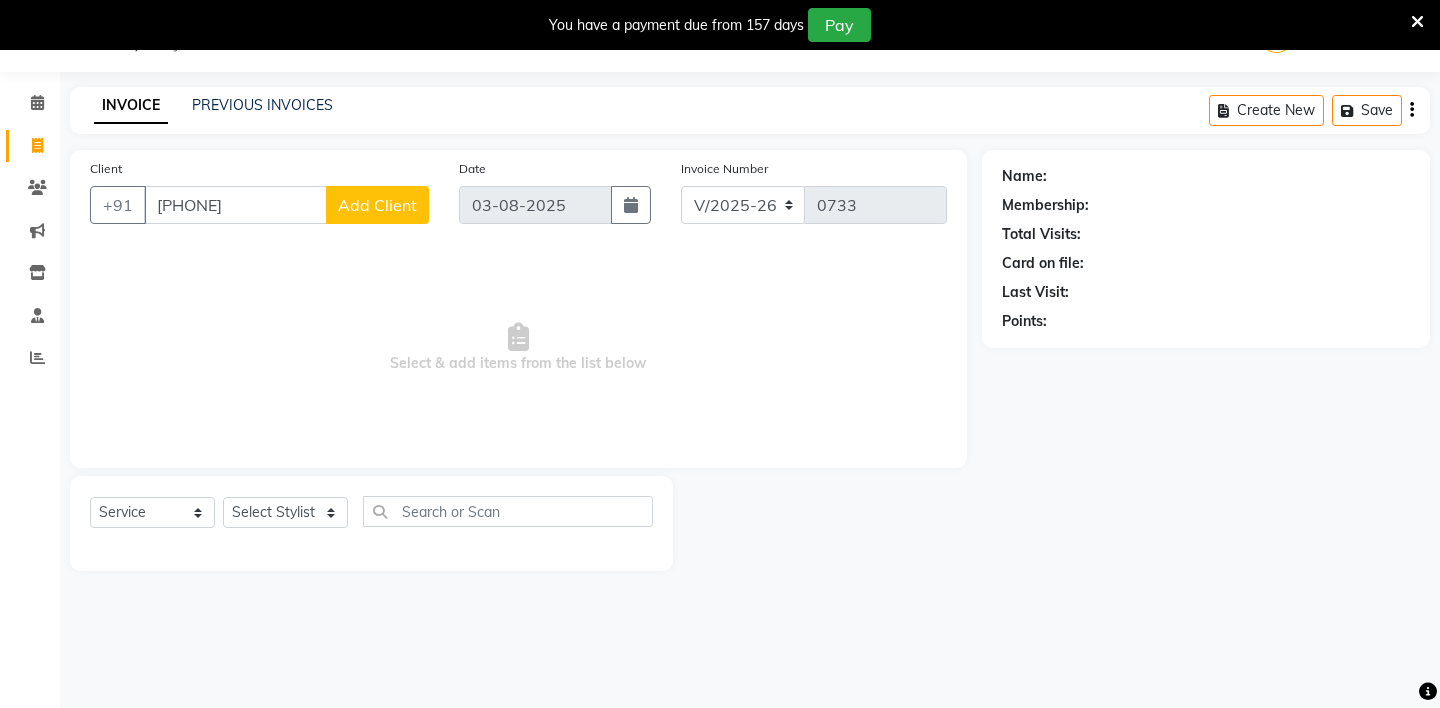 click on "Add Client" 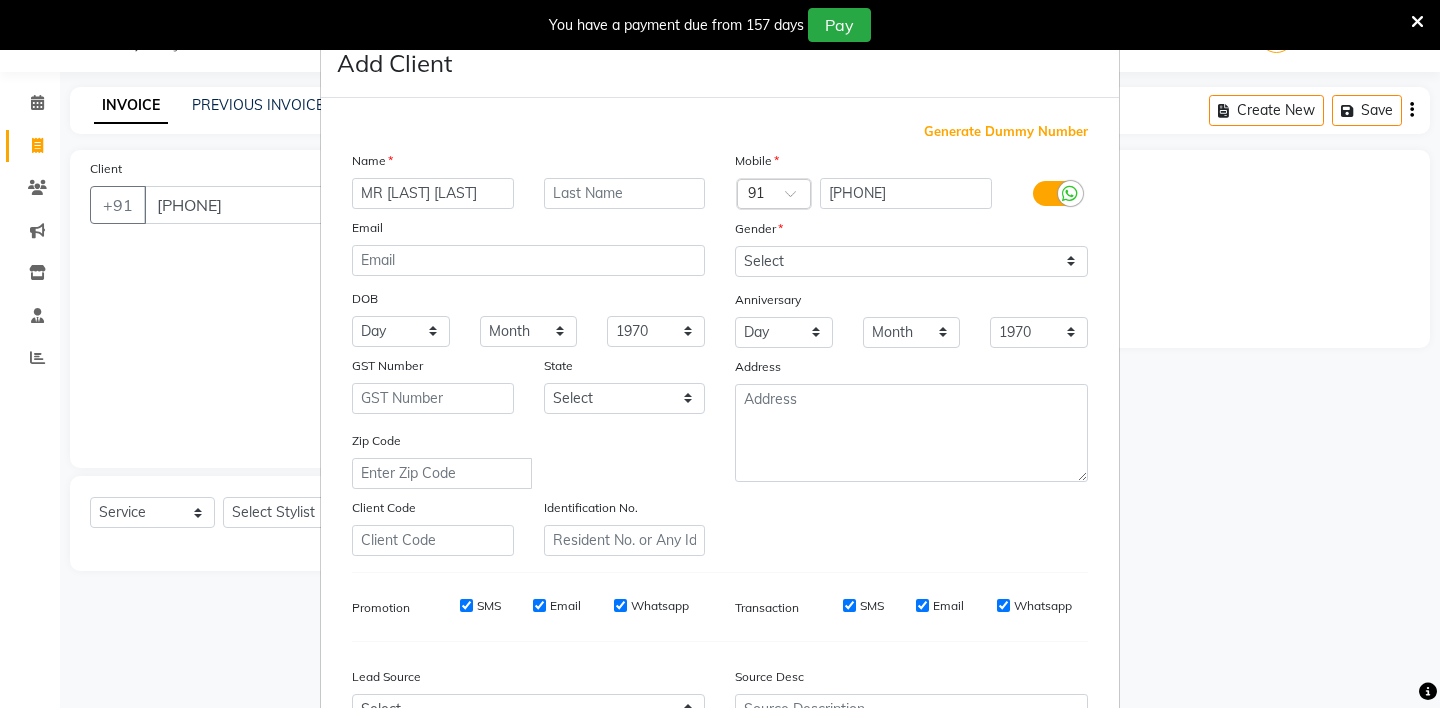type on "MR [LAST] [LAST]" 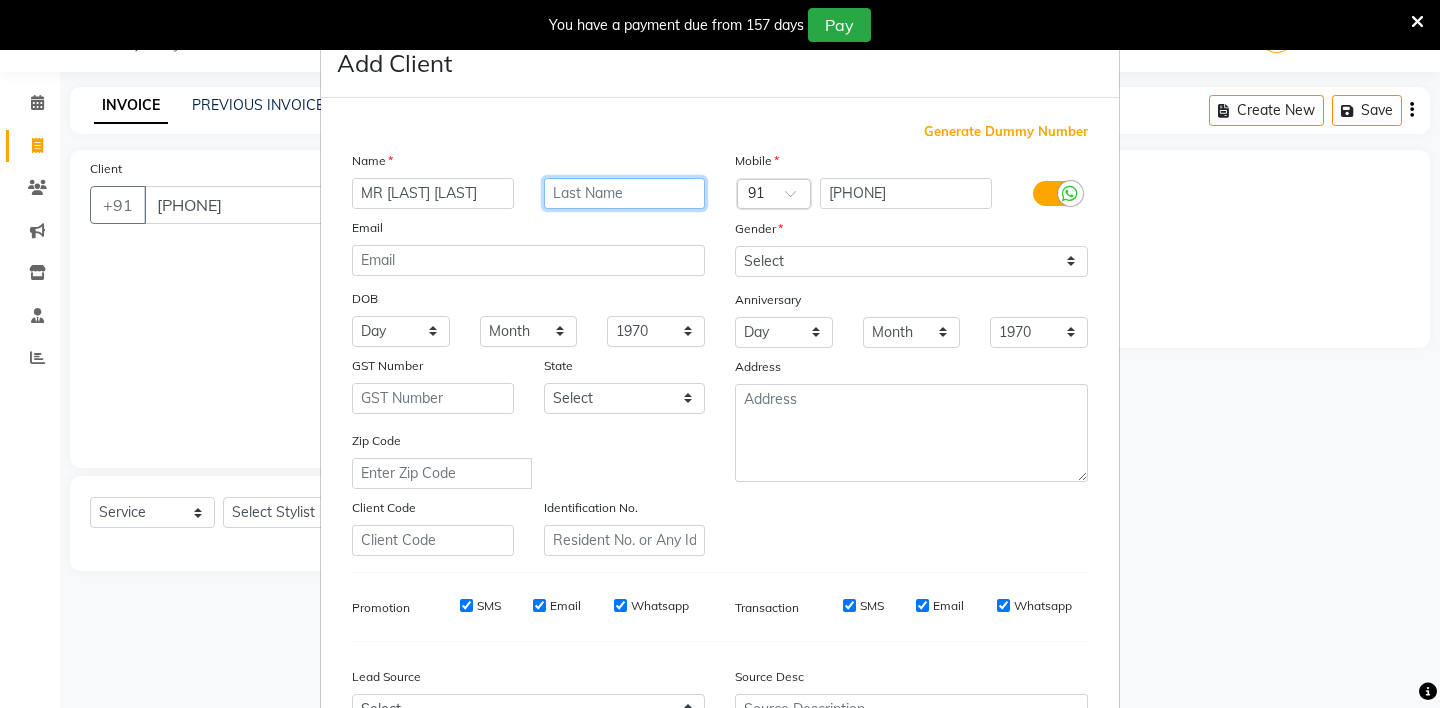 click at bounding box center (625, 193) 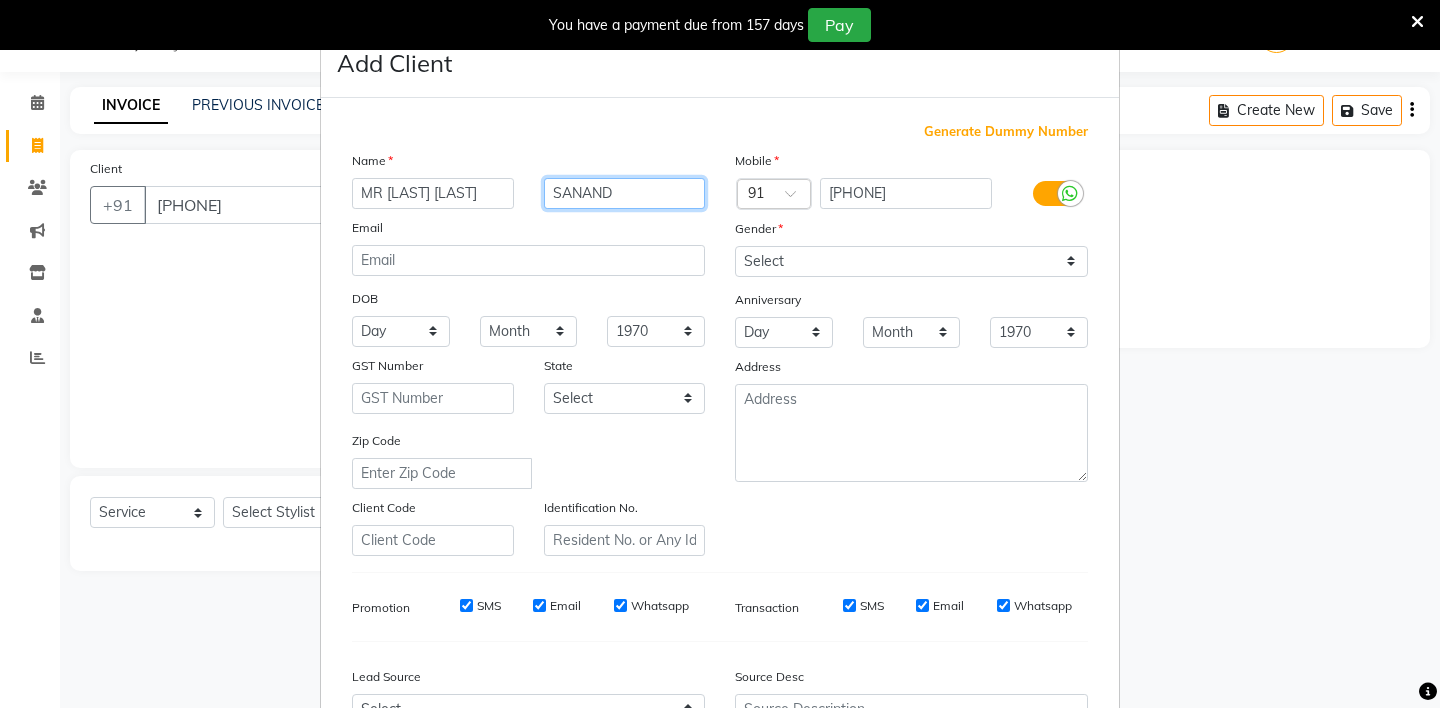 type on "SANAND" 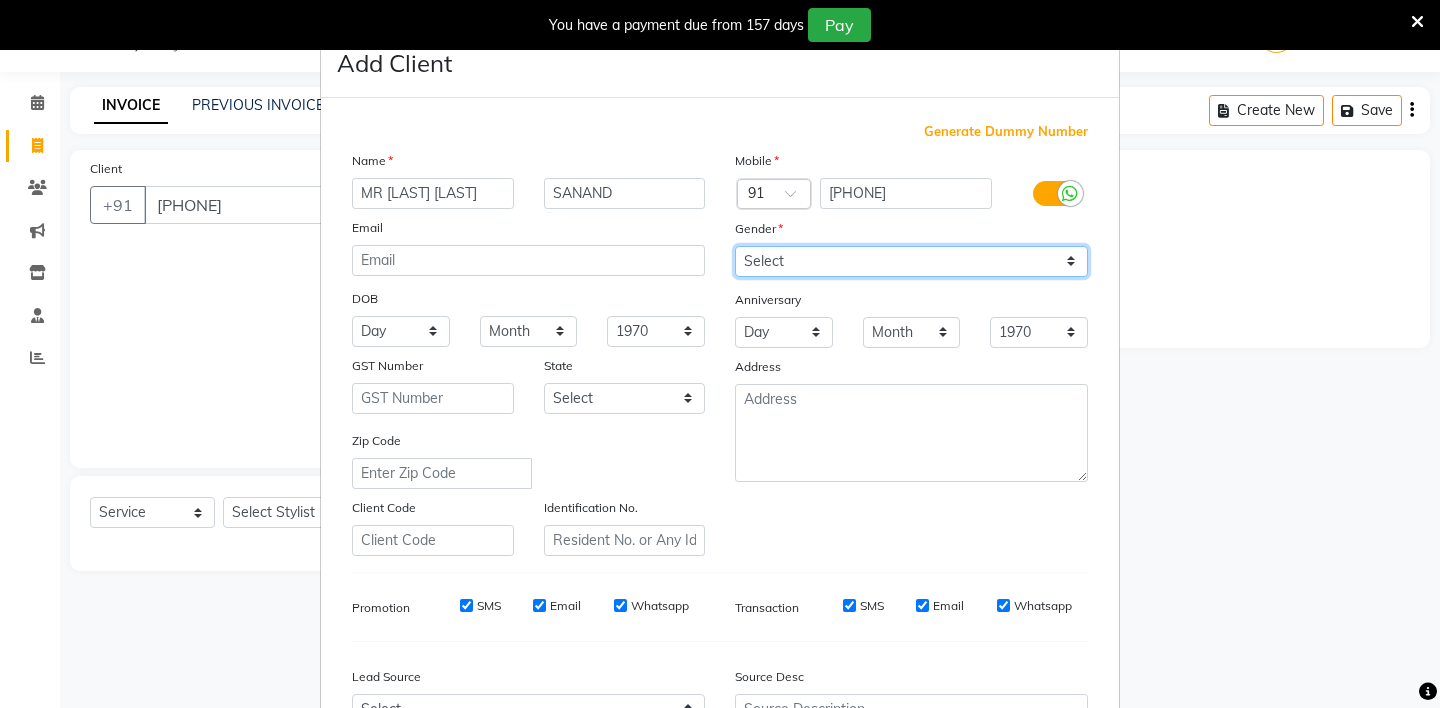 click on "Select Male Female Other Prefer Not To Say" at bounding box center [911, 261] 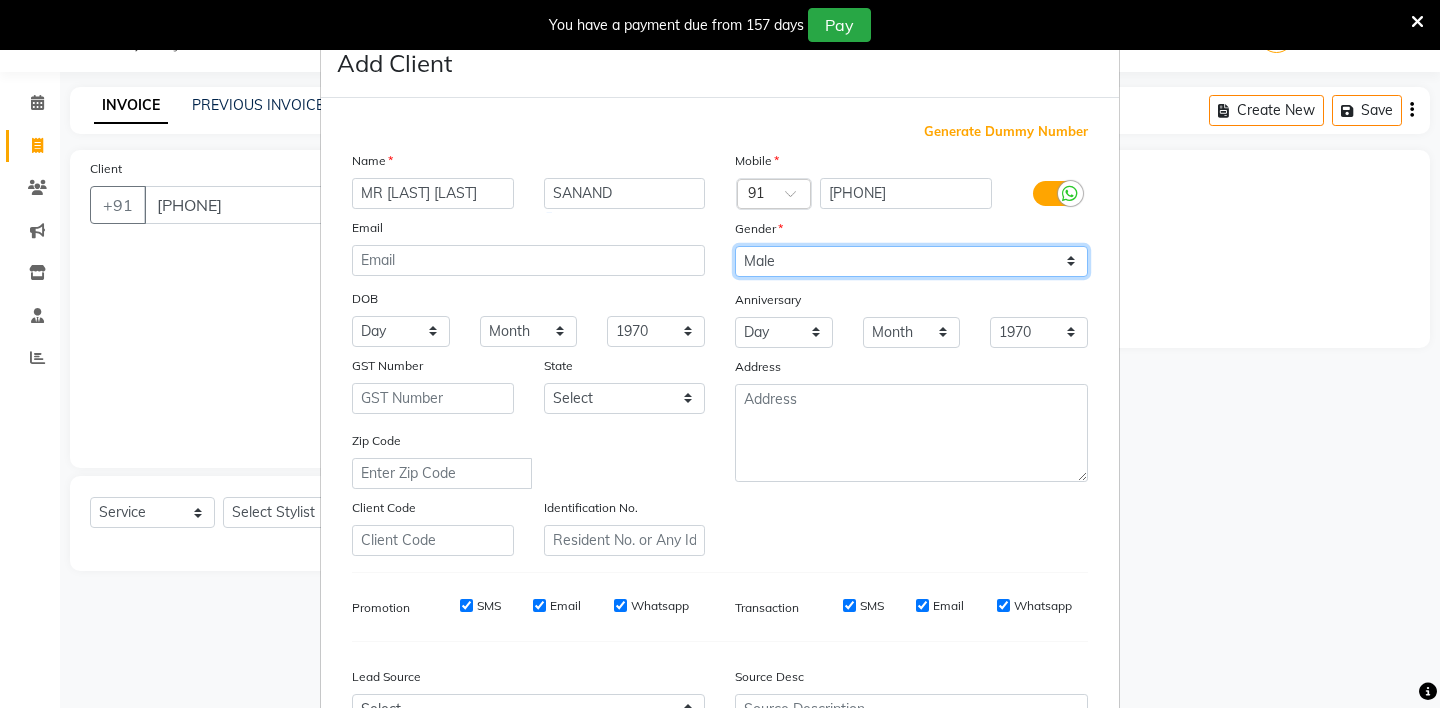 scroll, scrollTop: 214, scrollLeft: 0, axis: vertical 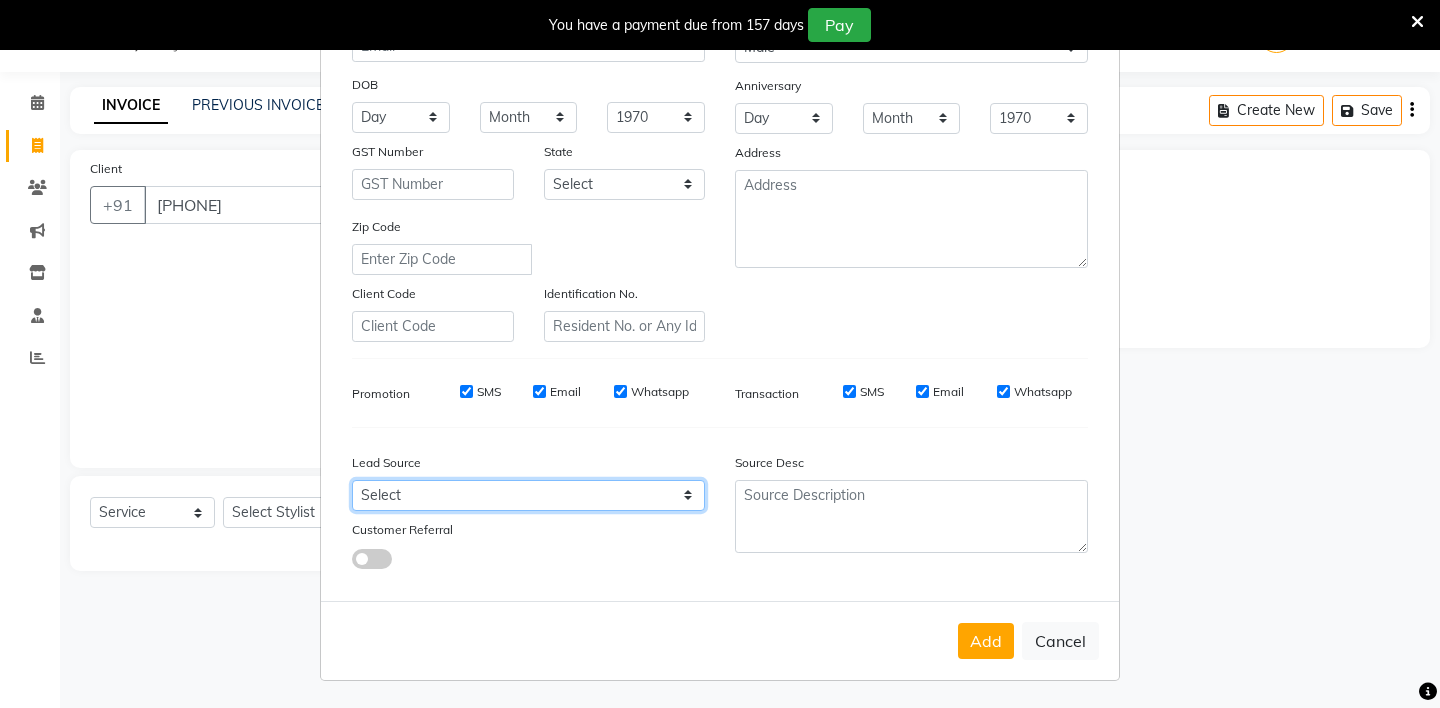 click on "Select Walk-in Referral Internet Friend Word of Mouth Advertisement Facebook JustDial Google Other Instagram  YouTube  WhatsApp" at bounding box center [528, 495] 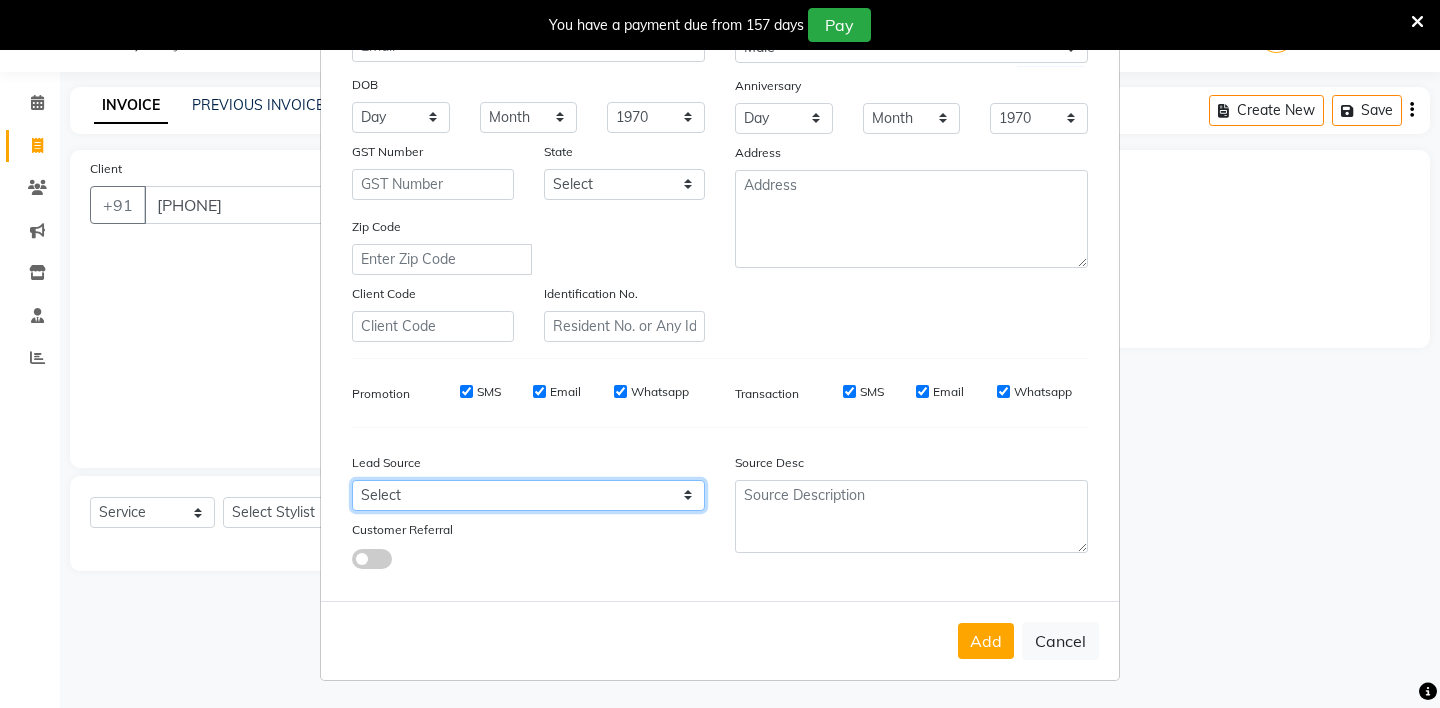 select on "36148" 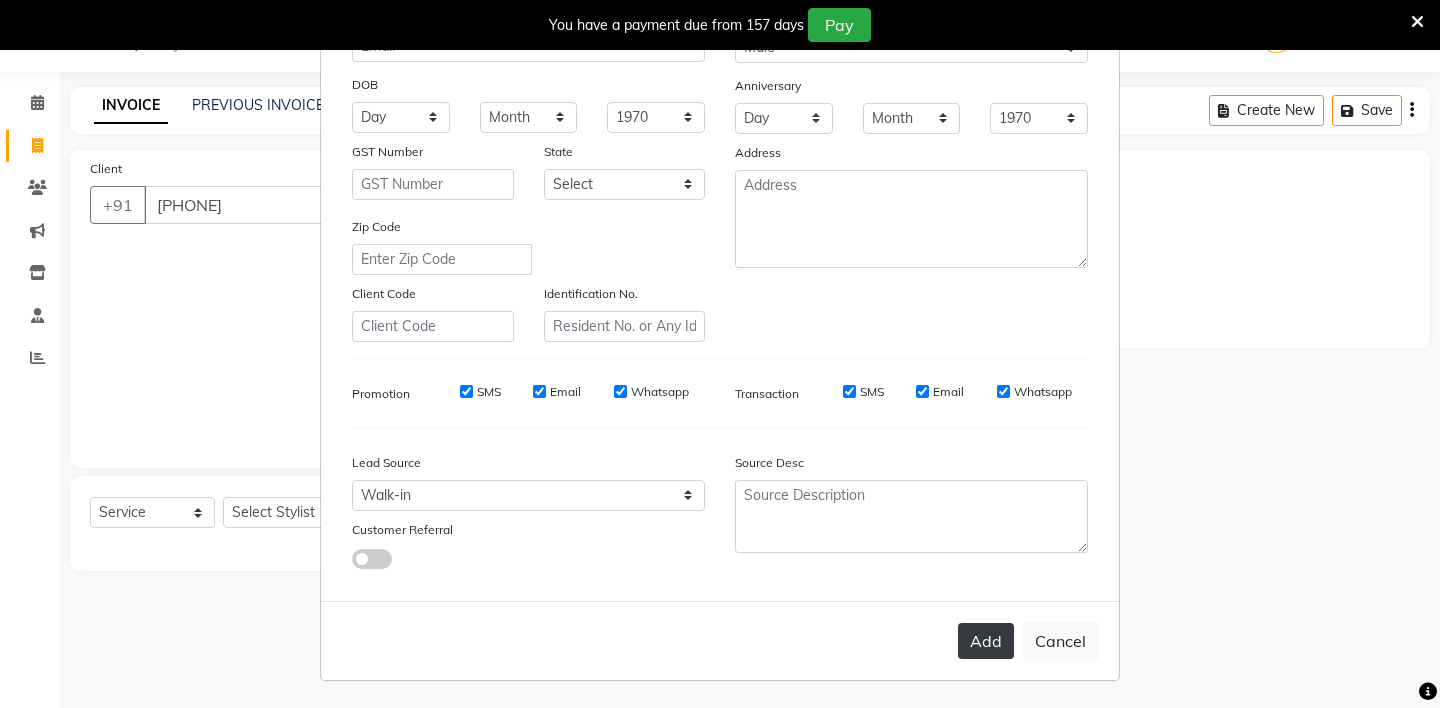 click on "Add" at bounding box center [986, 641] 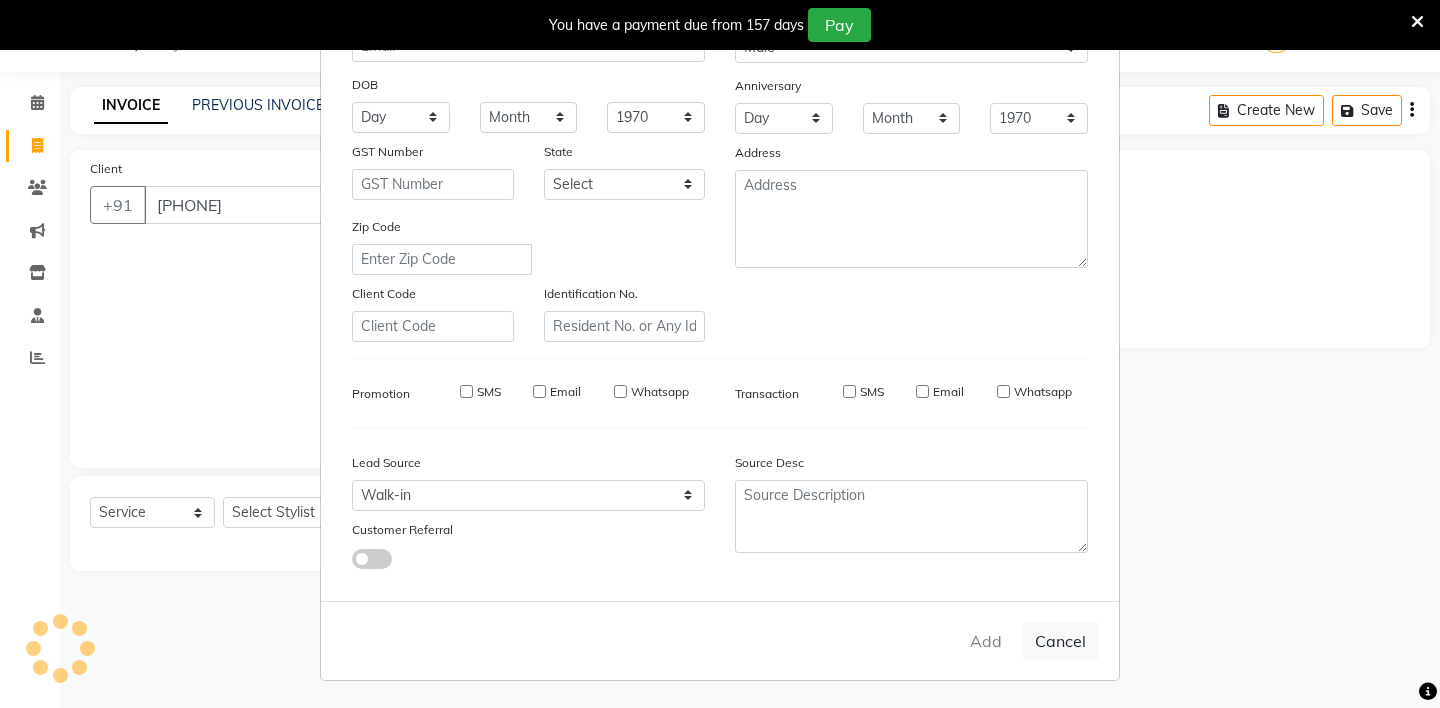 type on "99******10" 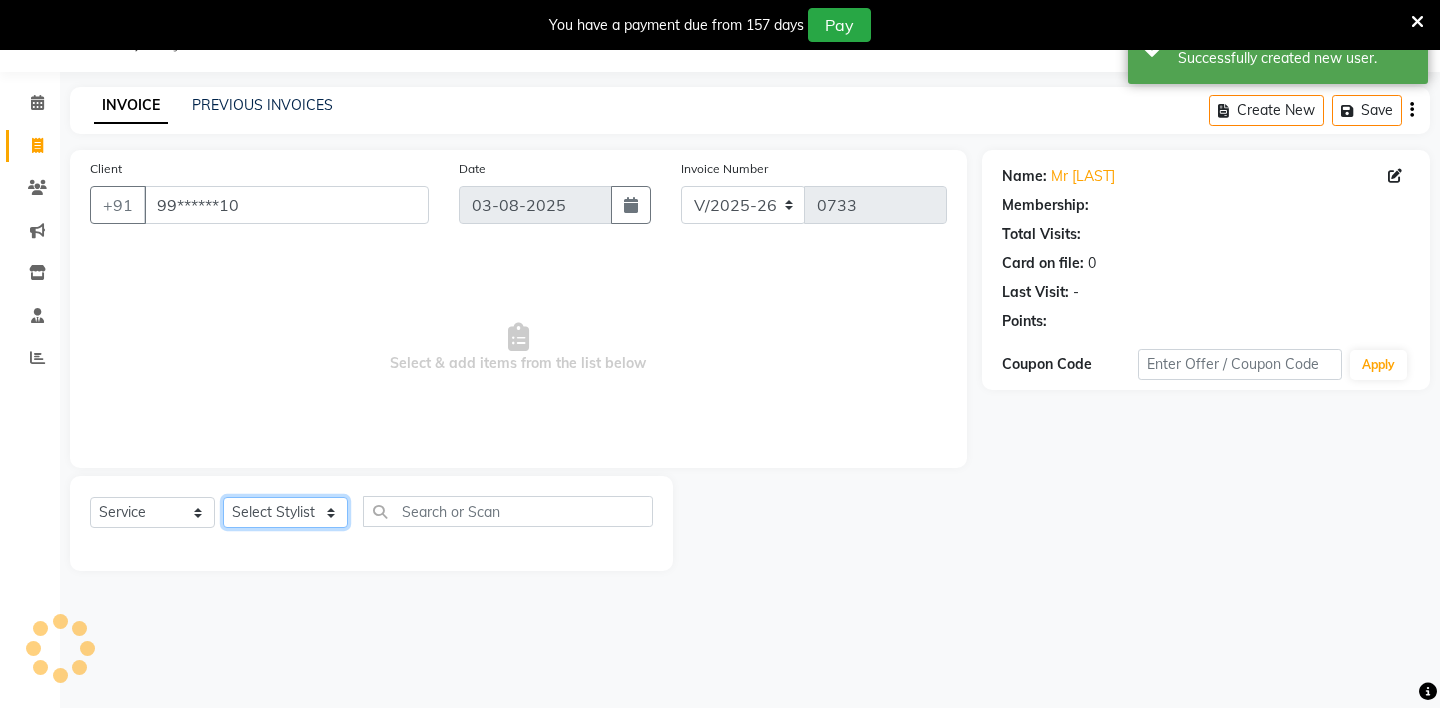 click on "Select Stylist [NAME] - ZAH BEAUTY RETAIL APANG APEM ASIF ITUNA MANI MERCY MOMOI NIUTOLI SEBIKA SHOM SUMSUM THANLIUM VICTORIA" 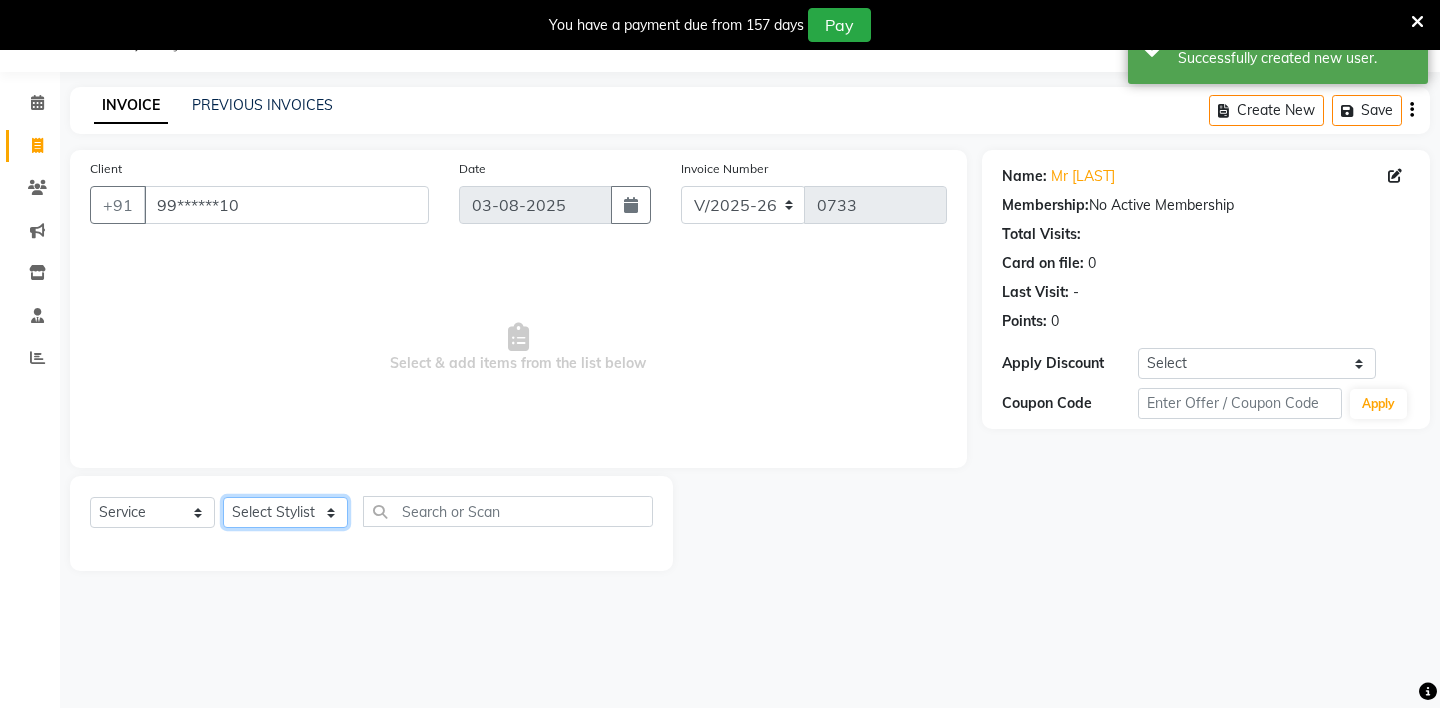select on "57860" 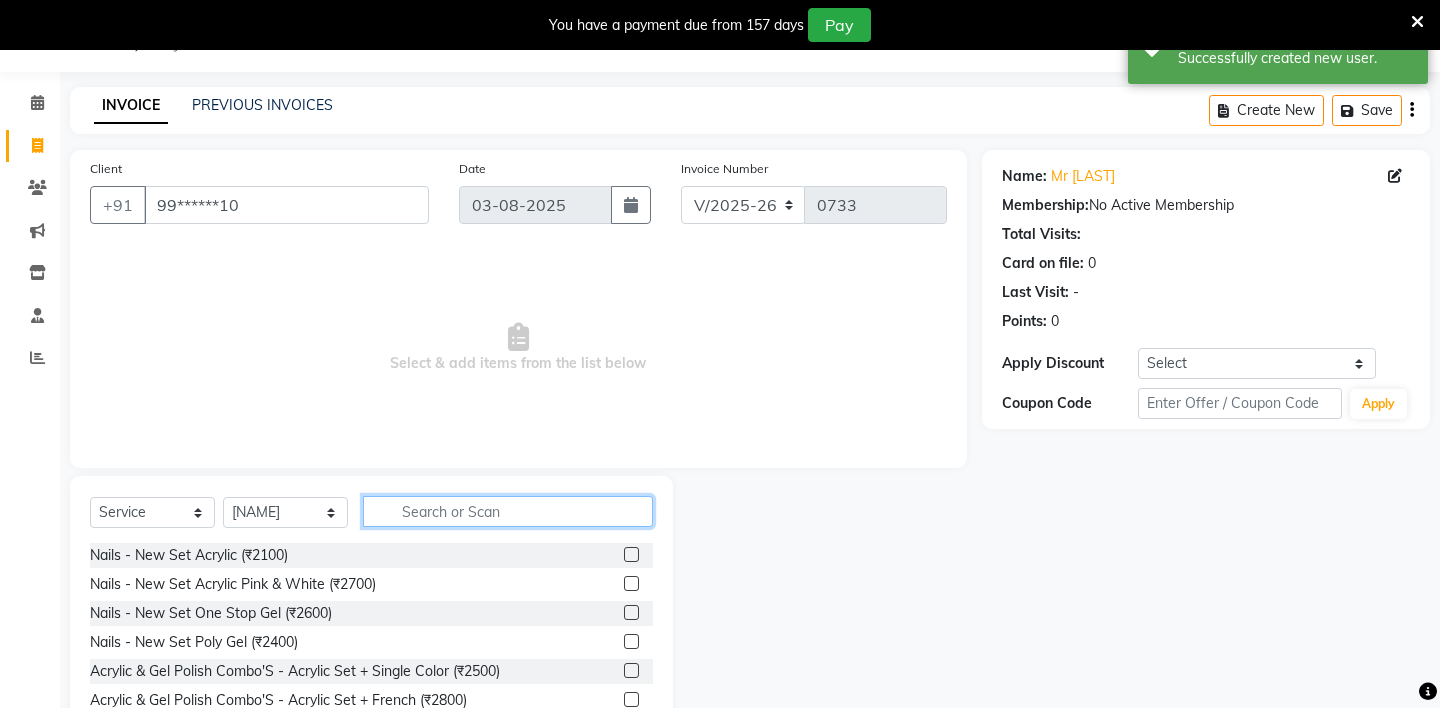 click 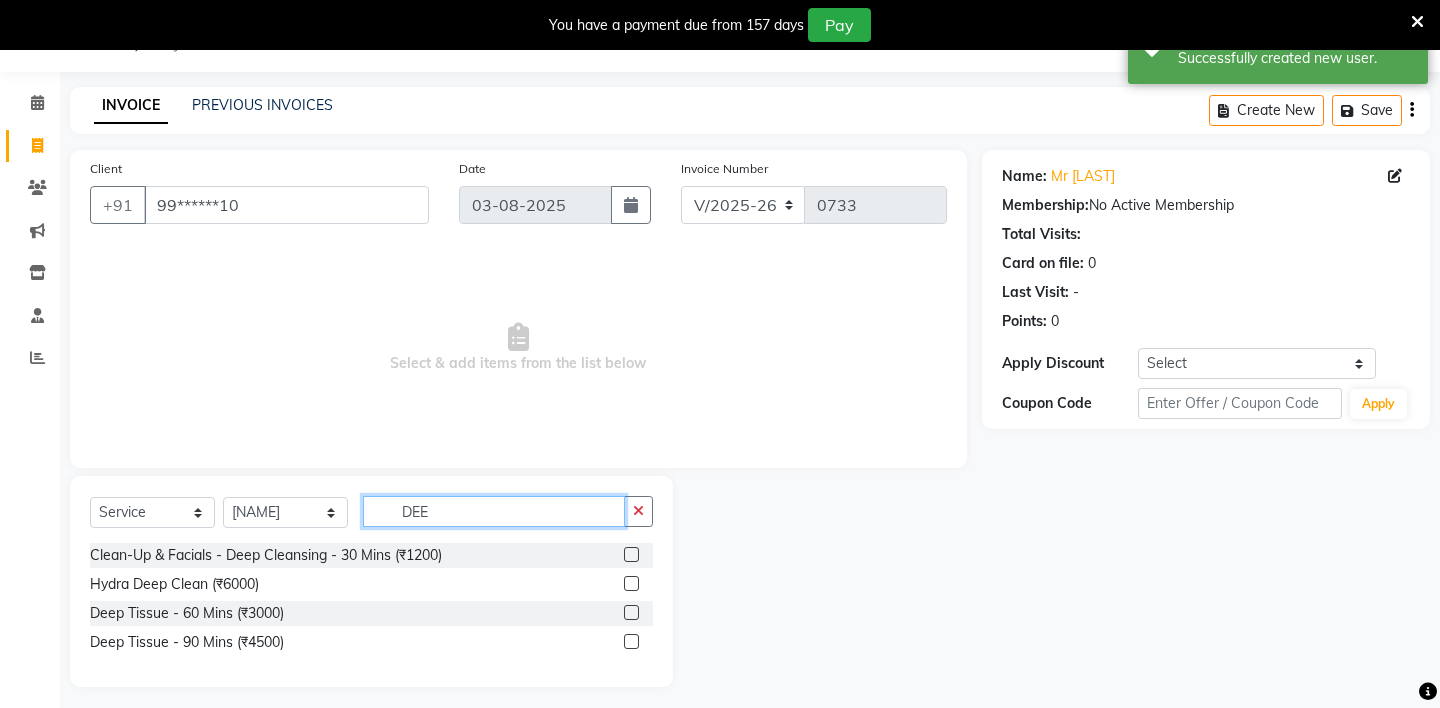 type on "DEE" 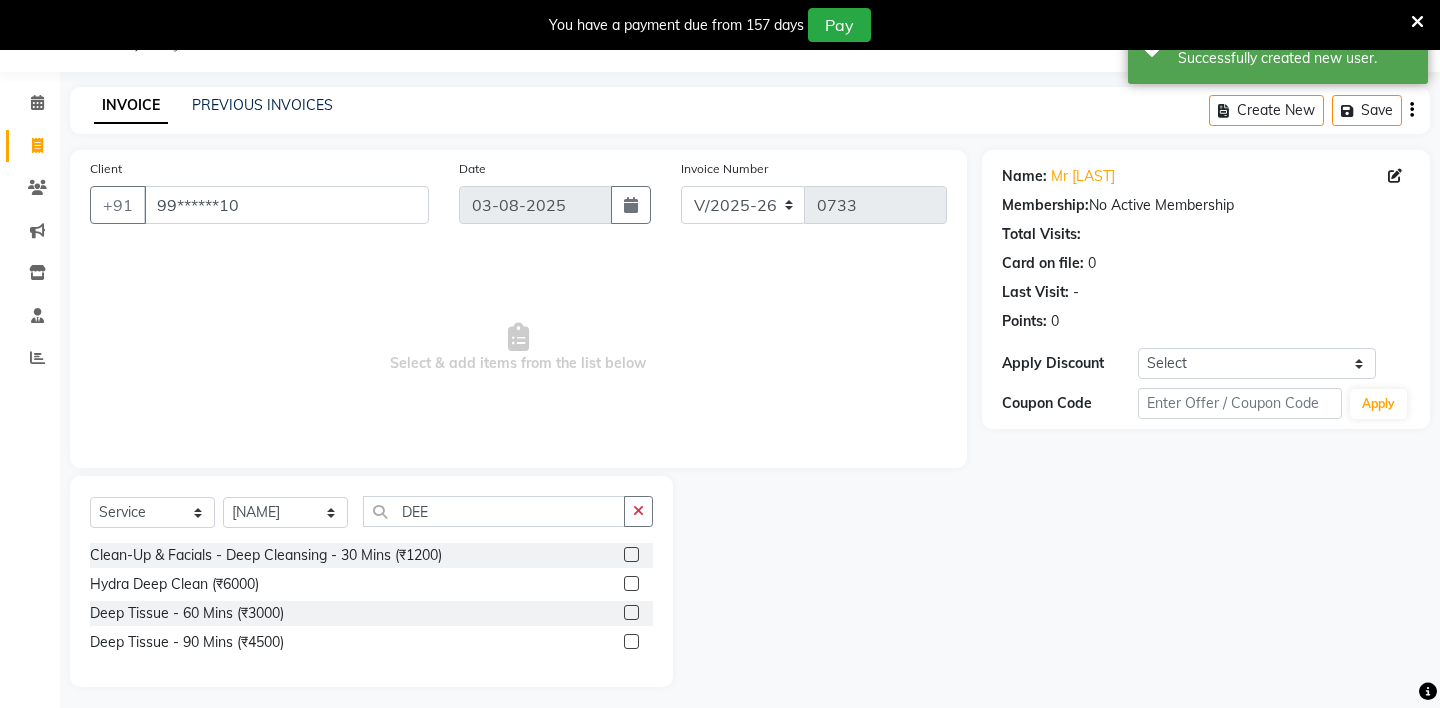 click 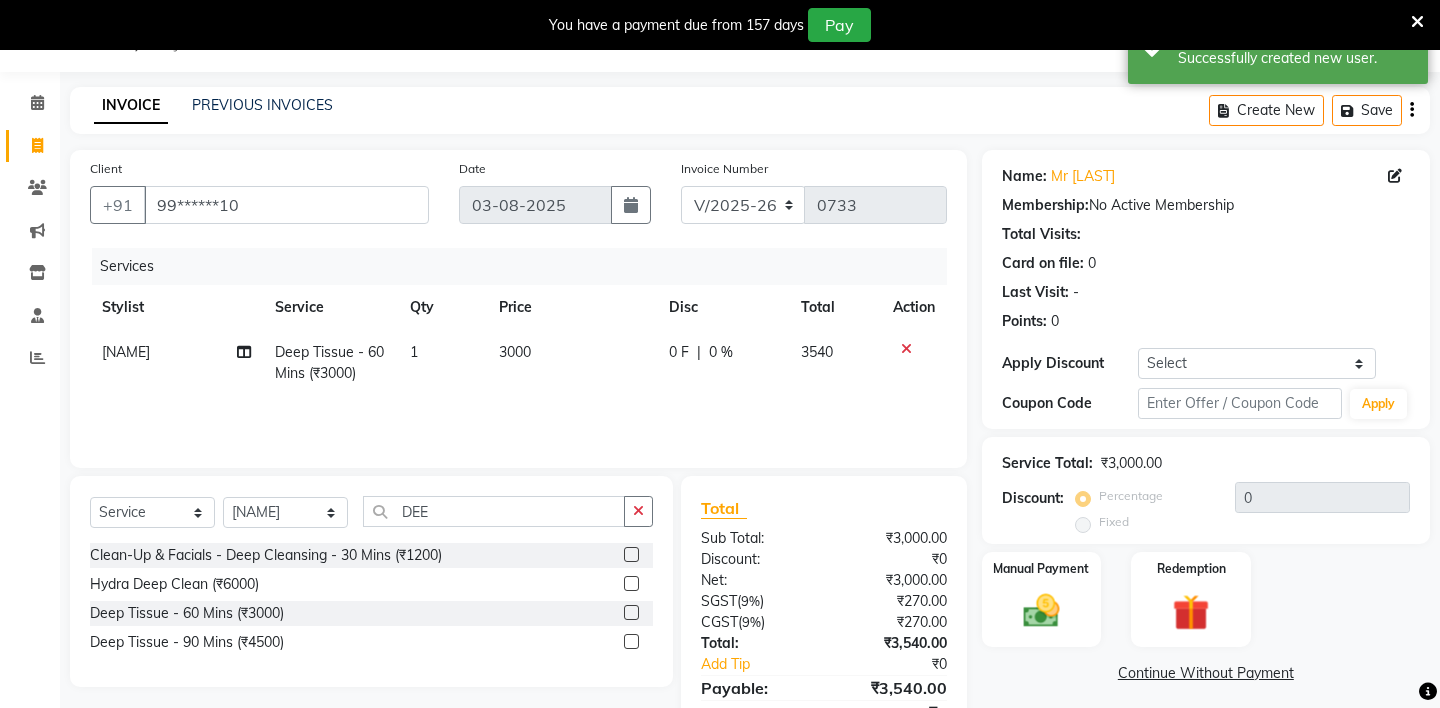 click 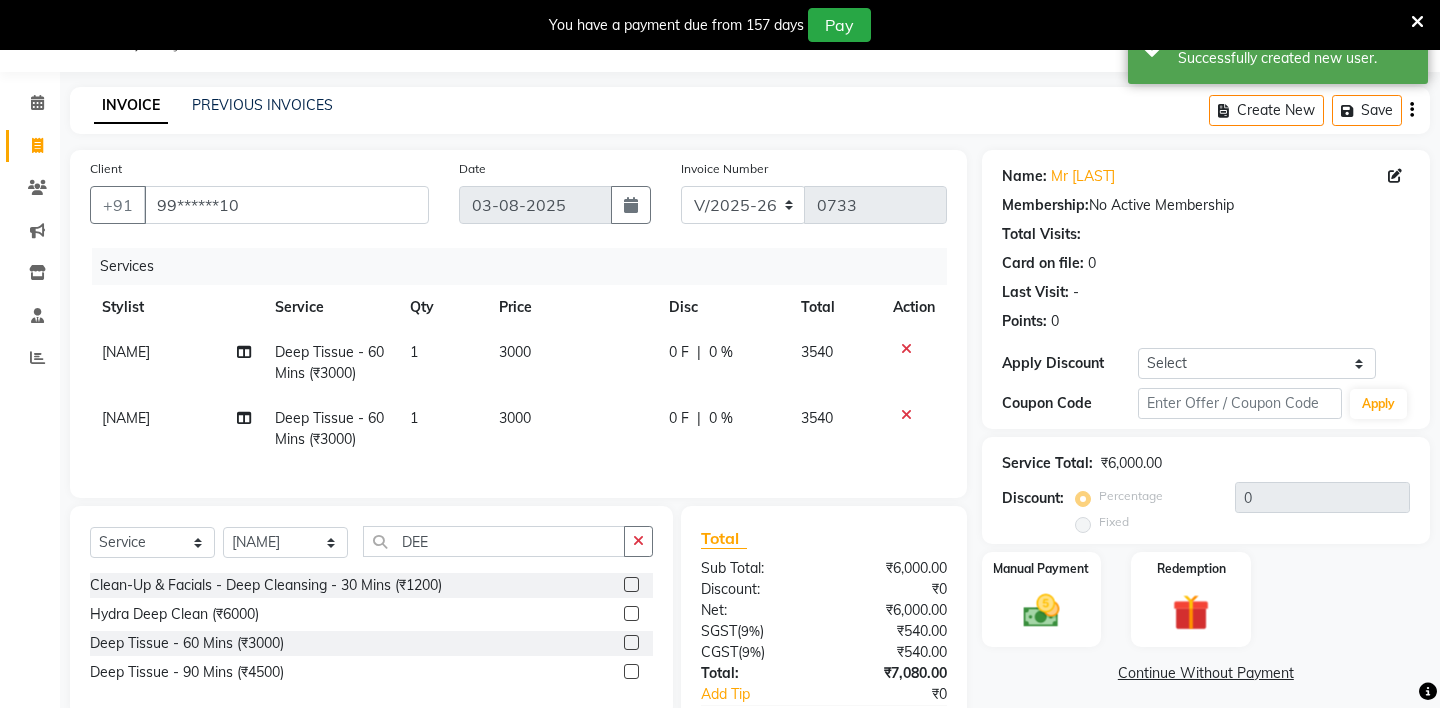 click 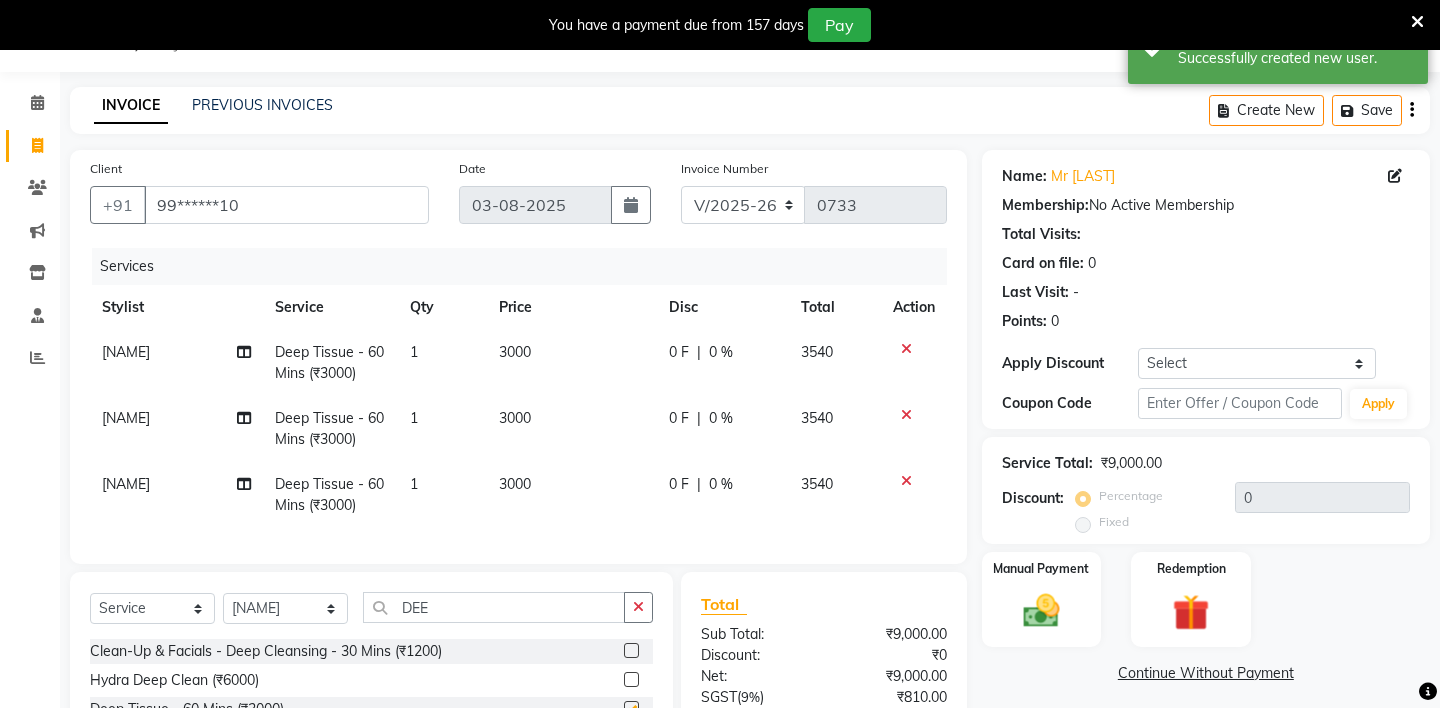 checkbox on "false" 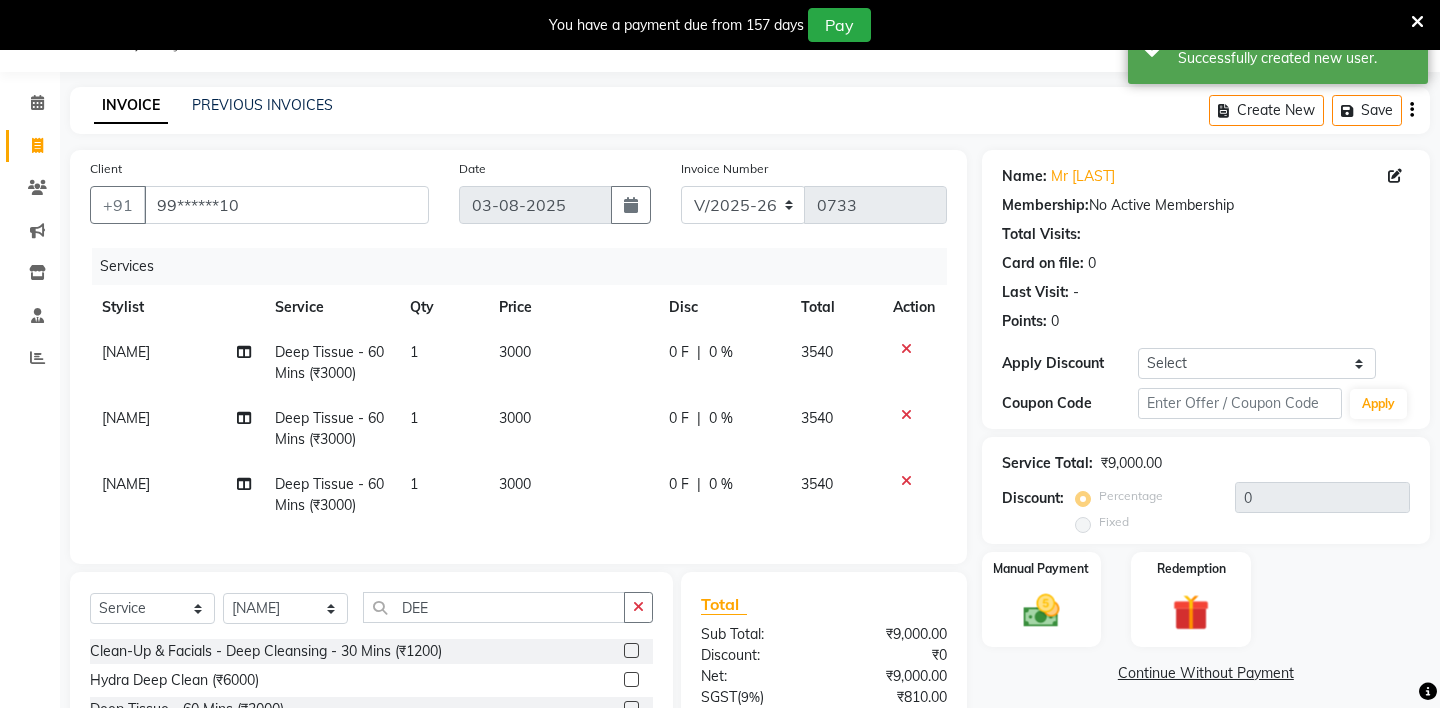 click on "[NAME]" 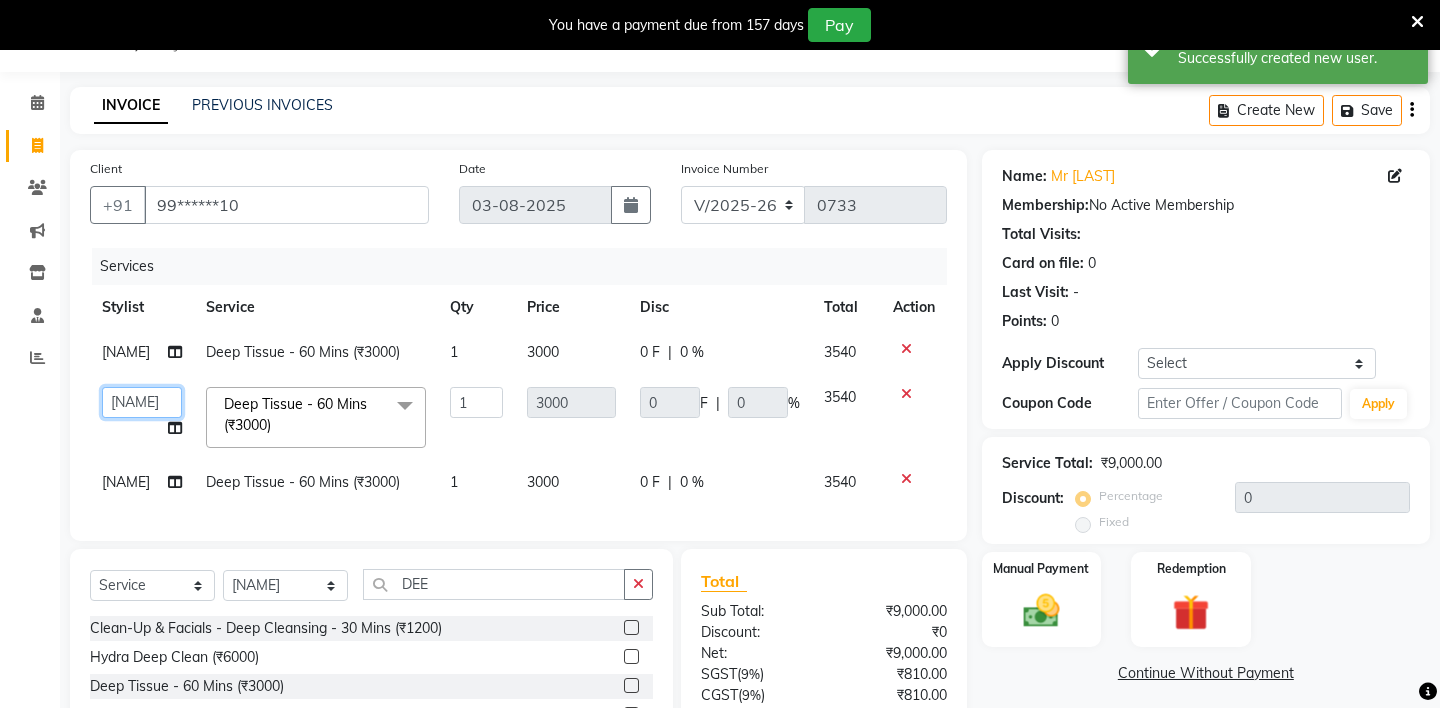 click on "ABHIJEET - ZAH BEAUTY RETAIL APANG APEM ASIF ITUNA MANI MERCY MOMOI NIUTOLI SEBIKA SHOM SUMSUM THANLIUM VICTORIA" 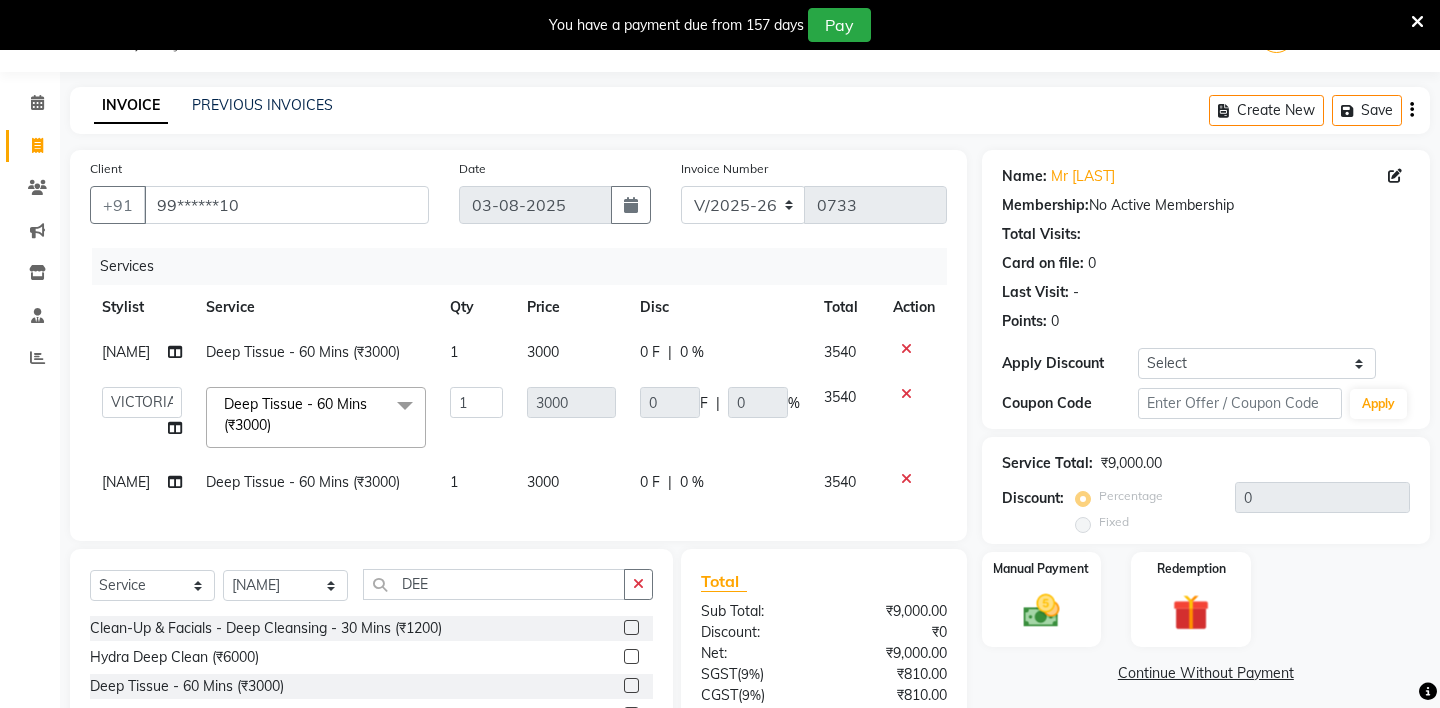 select on "38269" 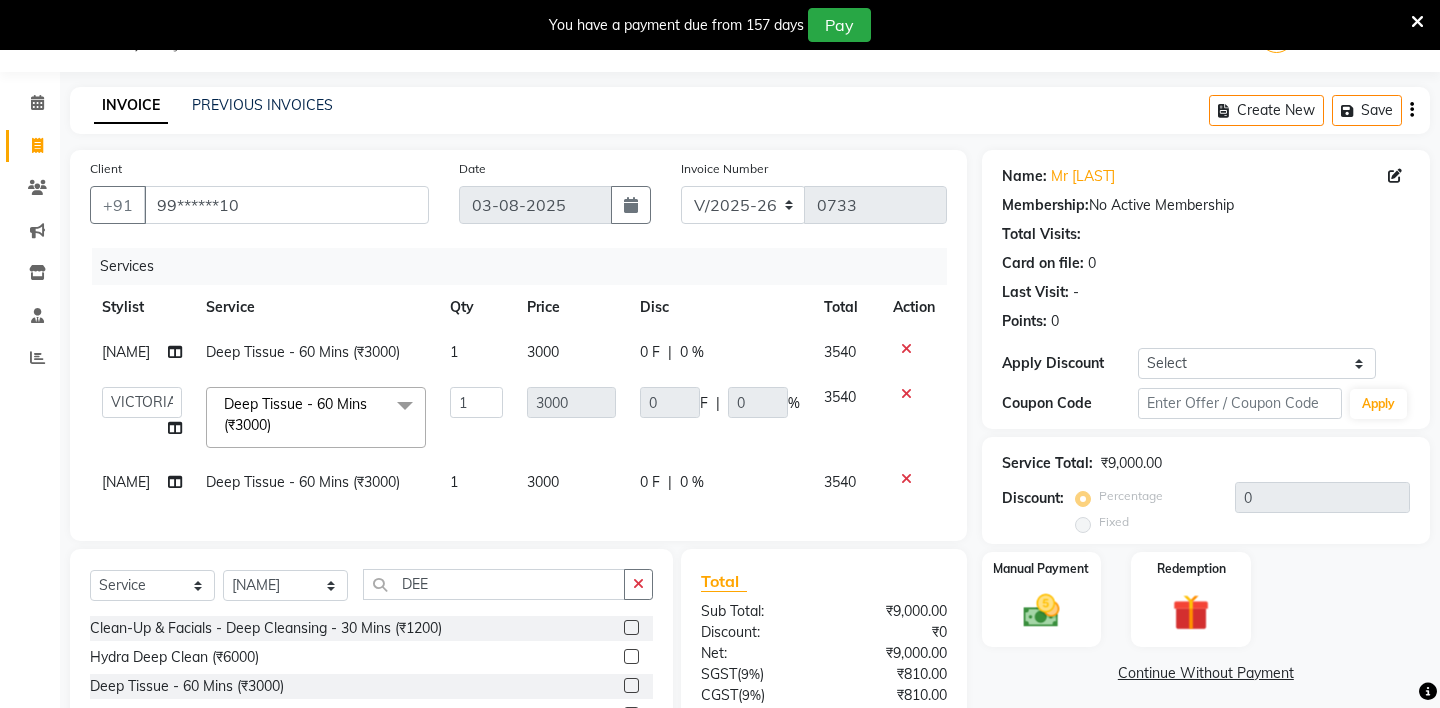click on "[NAME]" 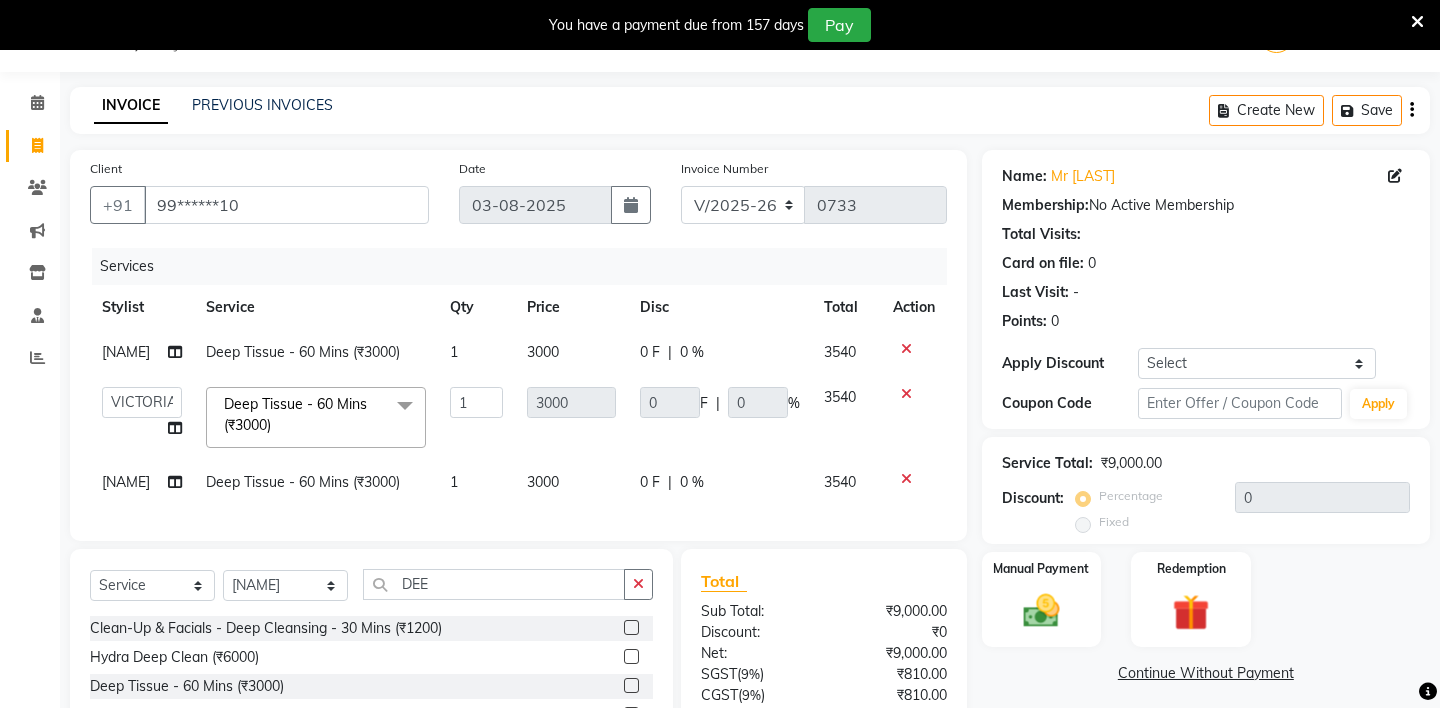 select on "57860" 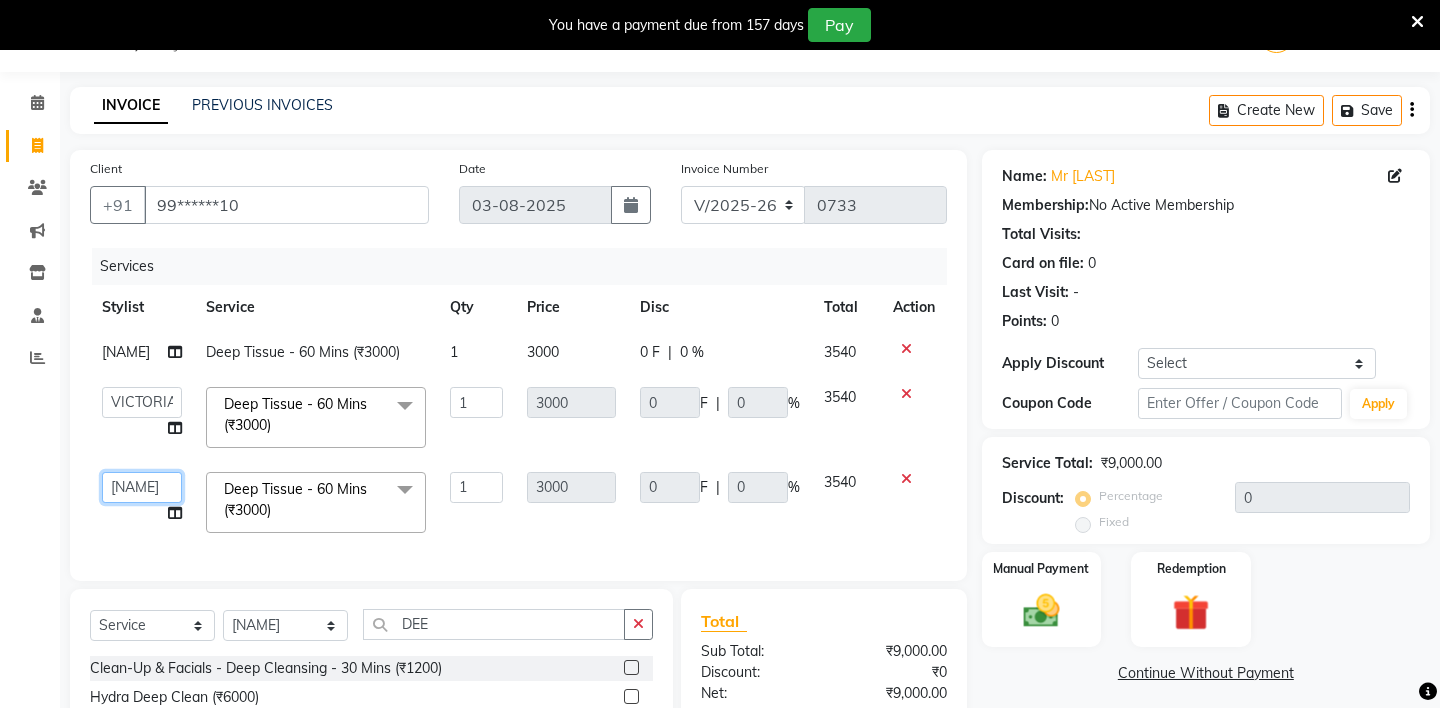 click on "ABHIJEET - ZAH BEAUTY RETAIL APANG APEM ASIF ITUNA MANI MERCY MOMOI NIUTOLI SEBIKA SHOM SUMSUM THANLIUM VICTORIA" 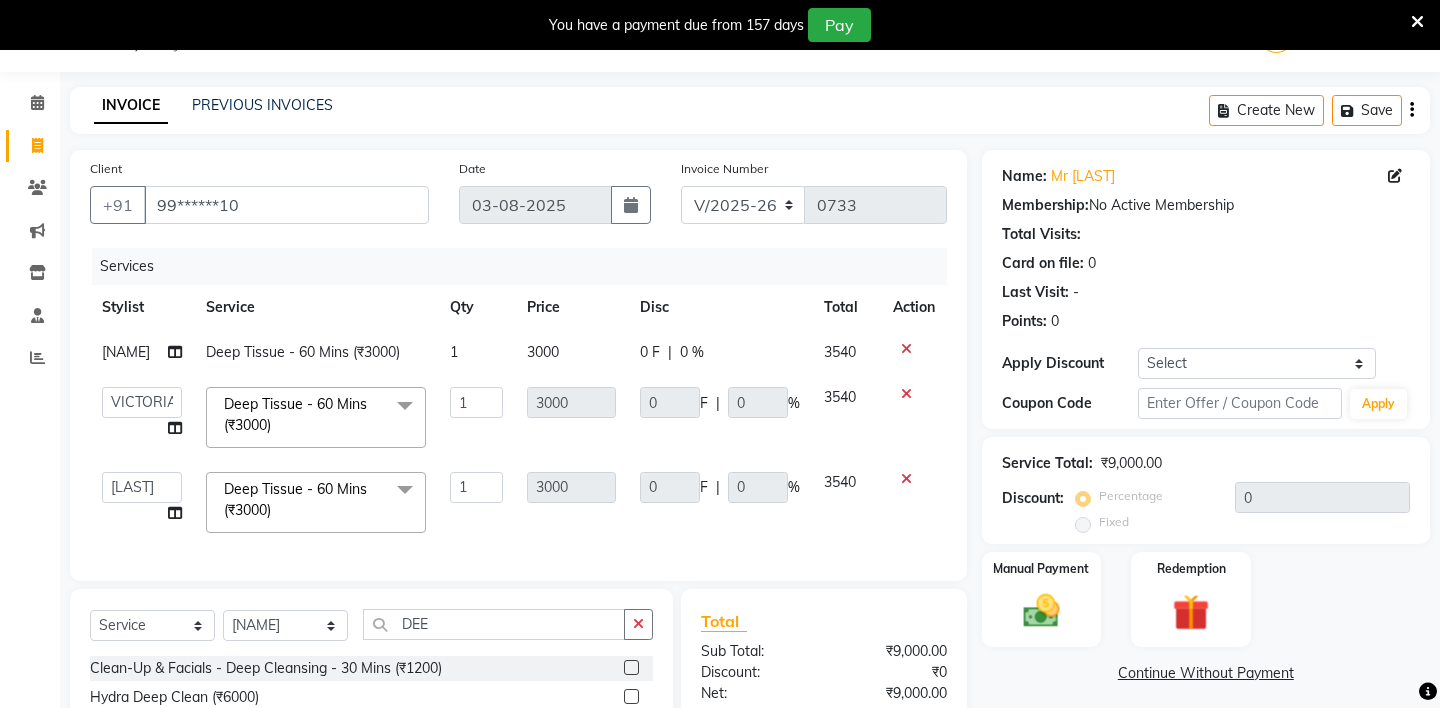 select on "38267" 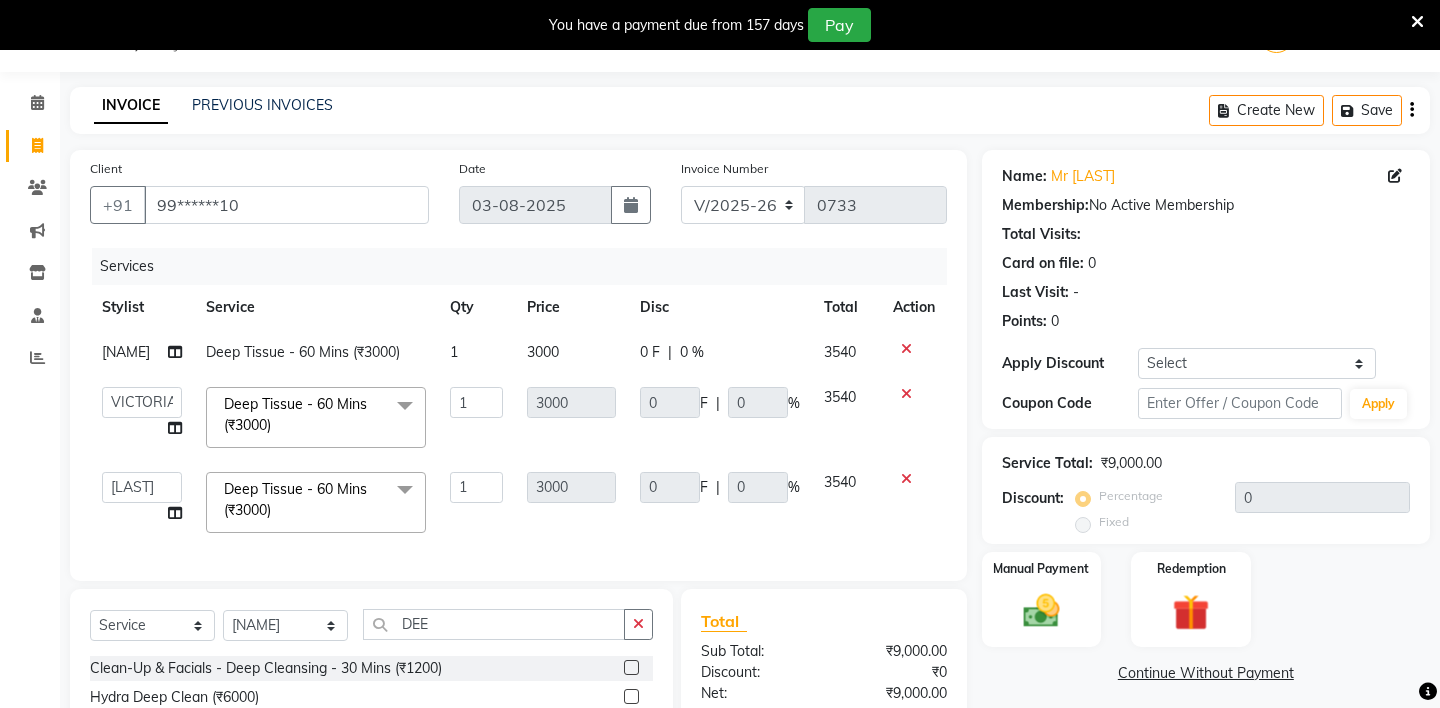 scroll, scrollTop: 180, scrollLeft: 0, axis: vertical 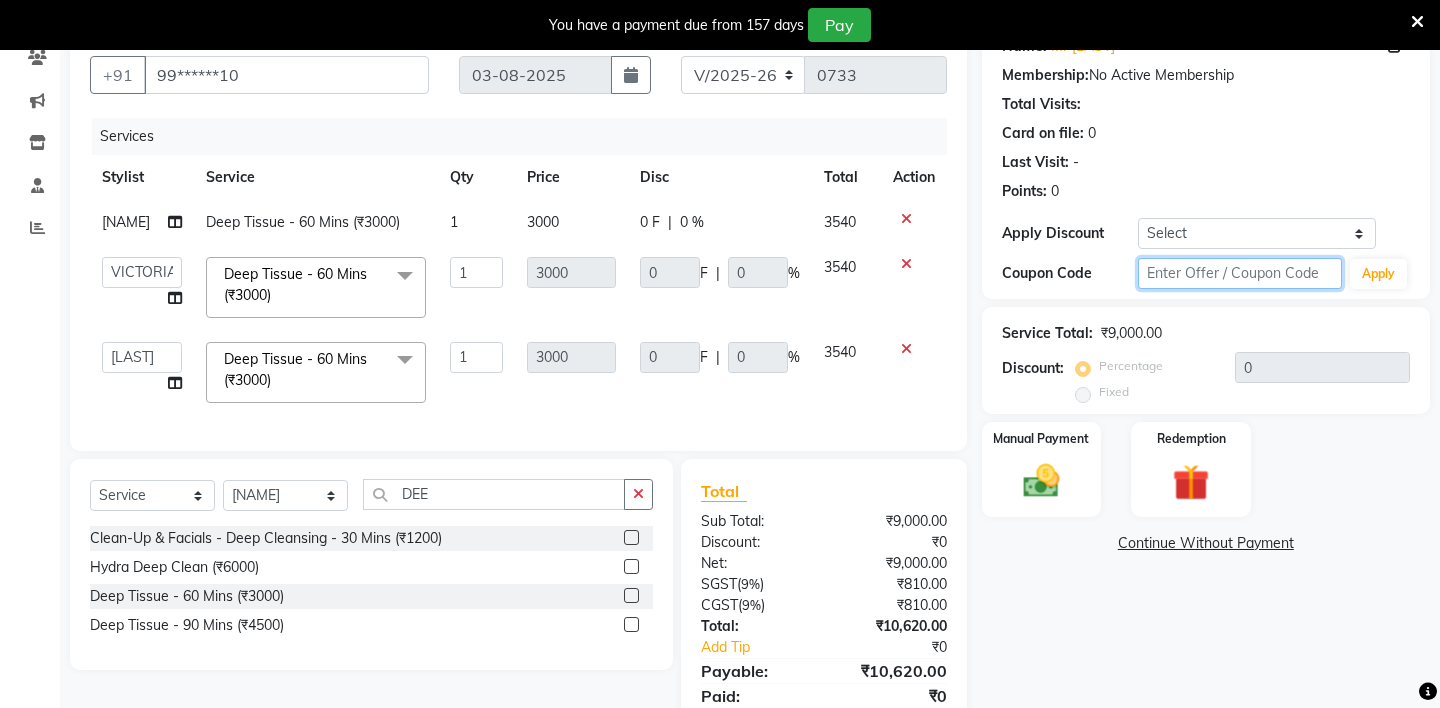 click 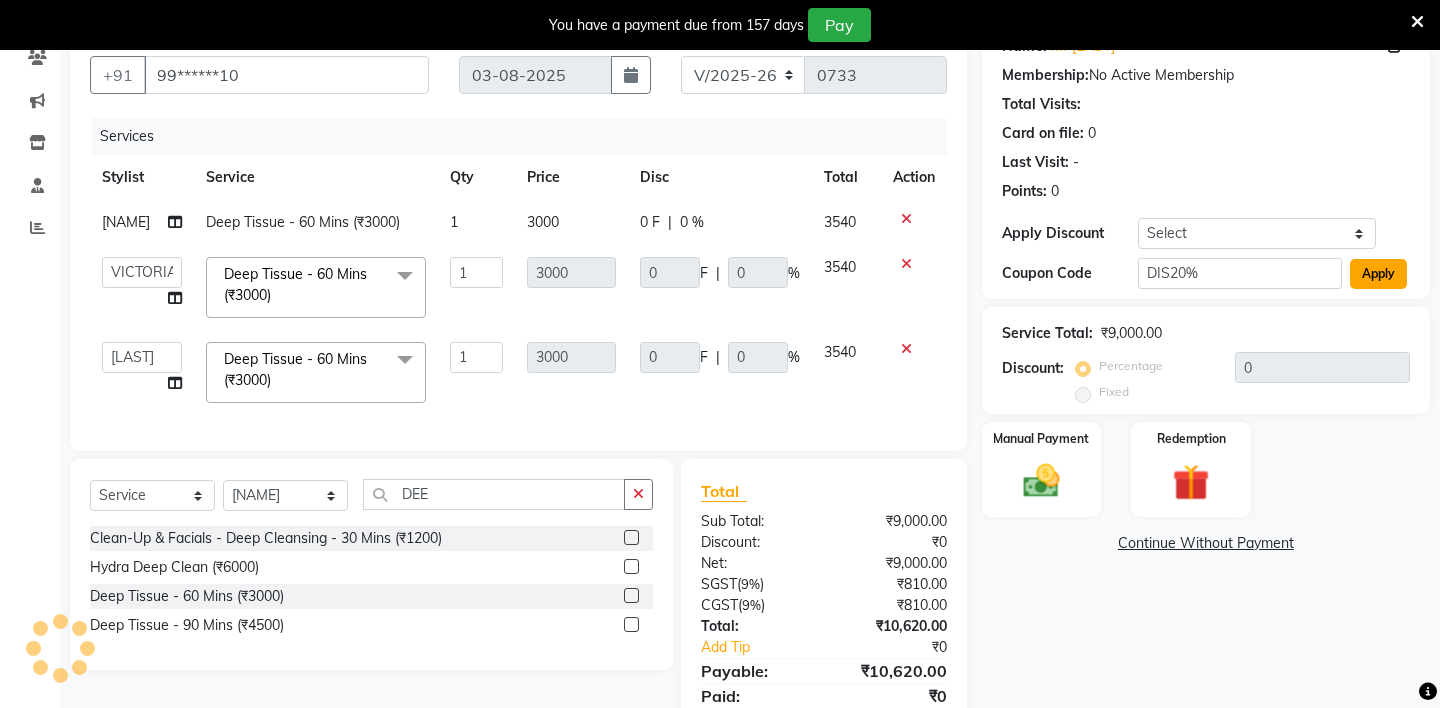 click on "Apply" 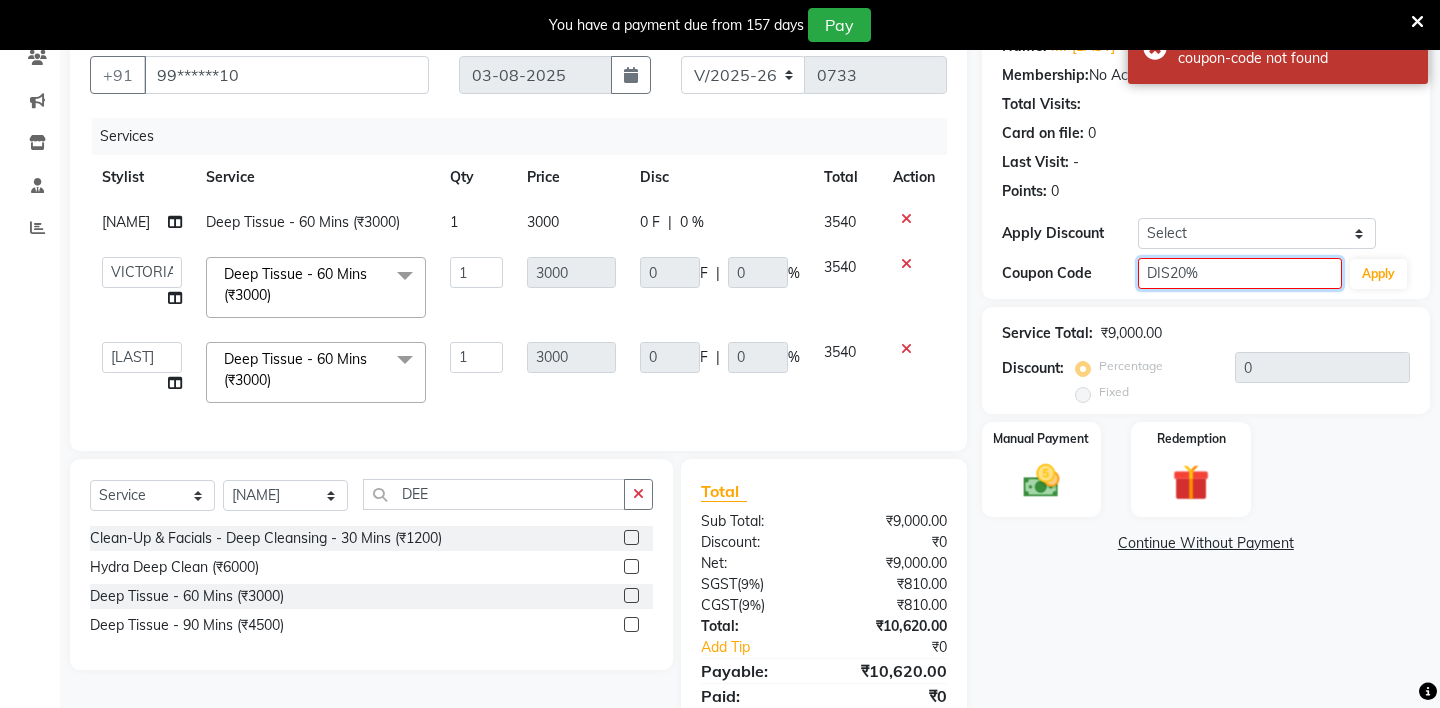click on "DIS20%" 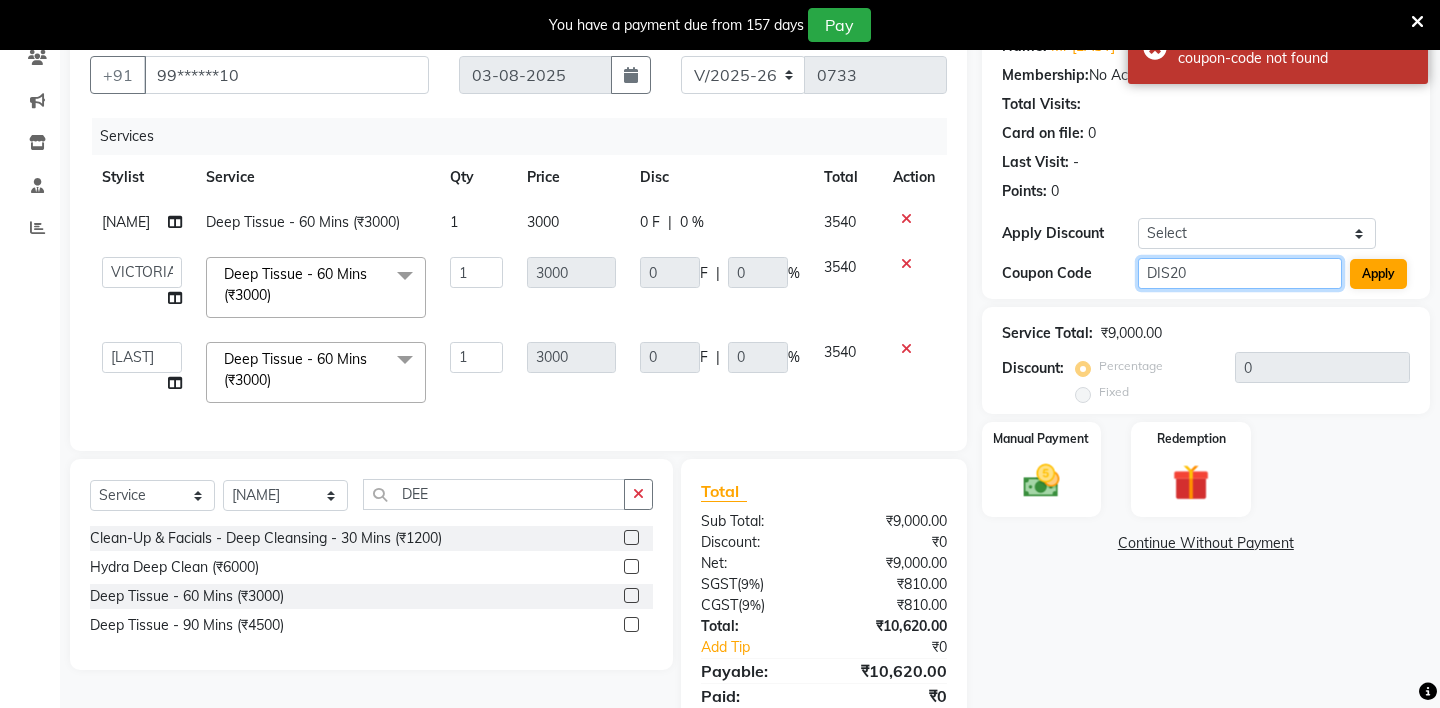 type on "DIS20" 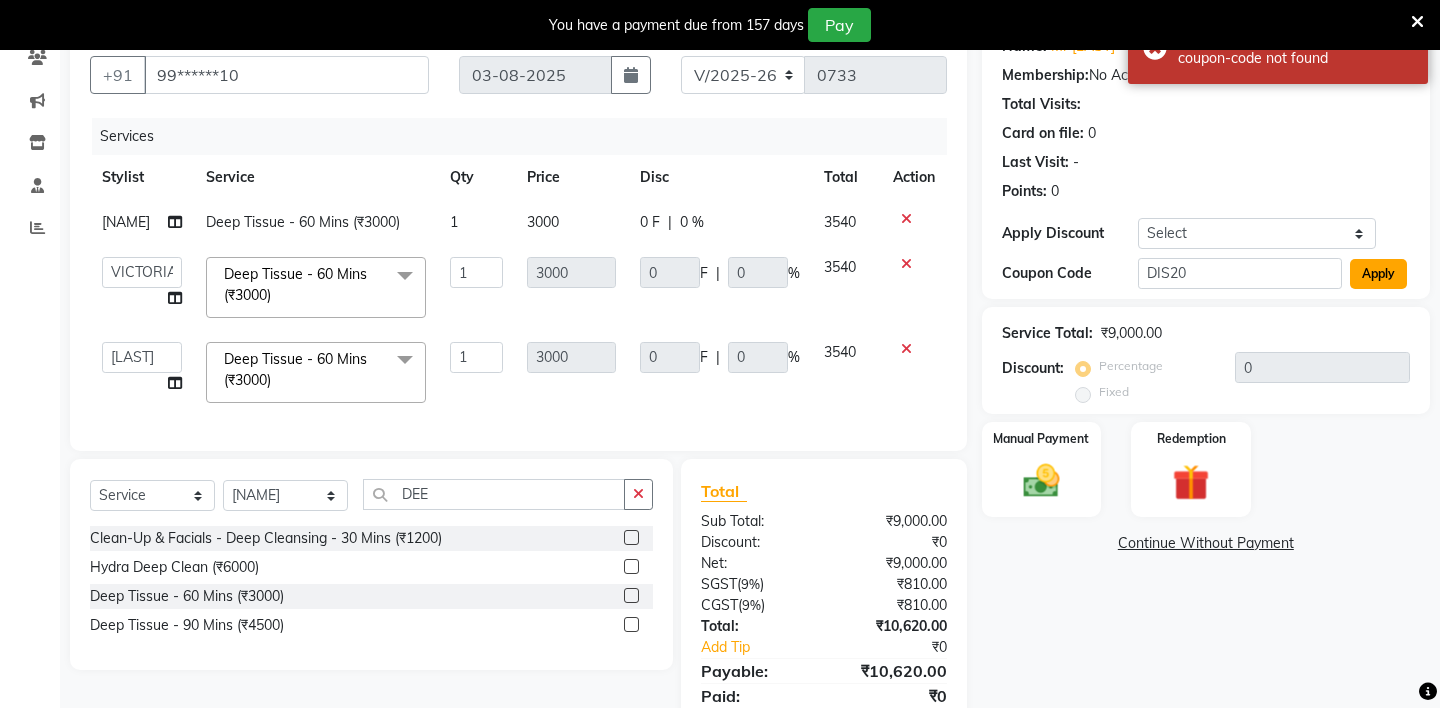click on "Apply" 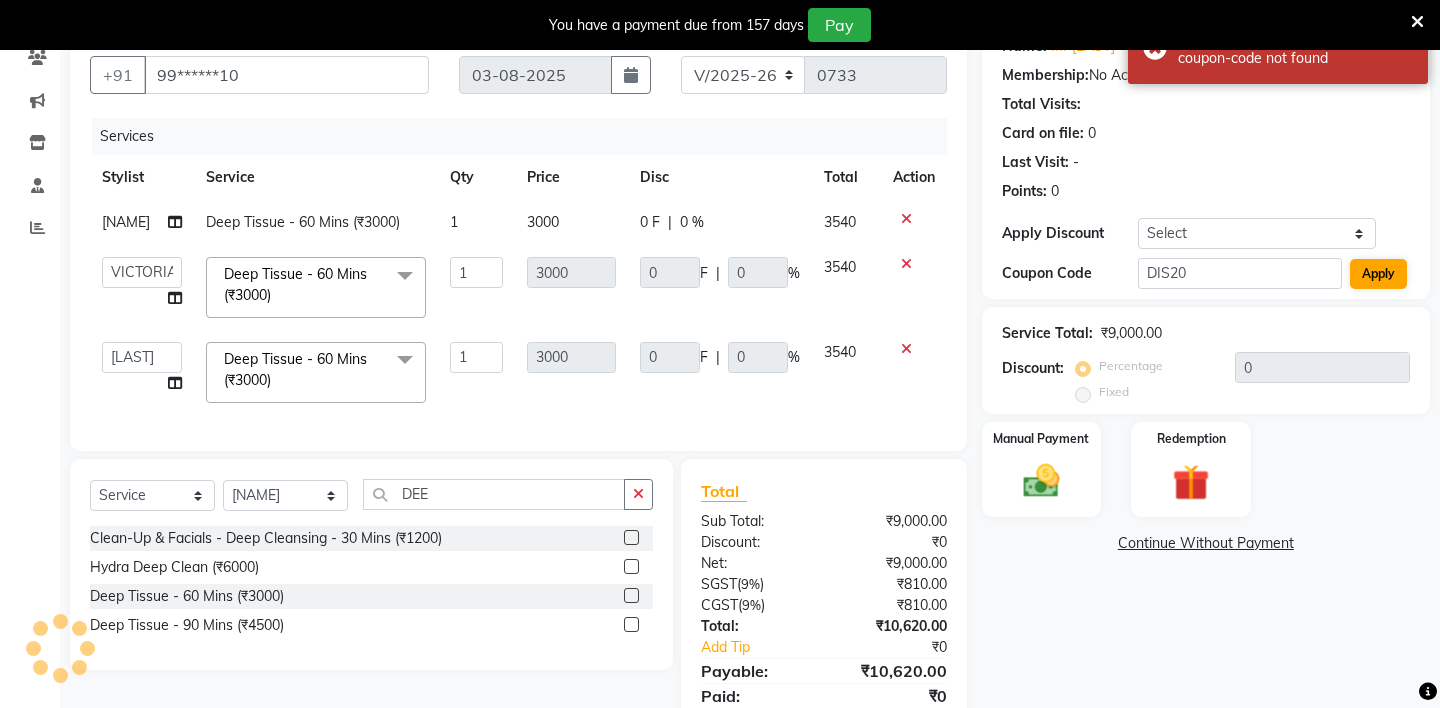 type on "20" 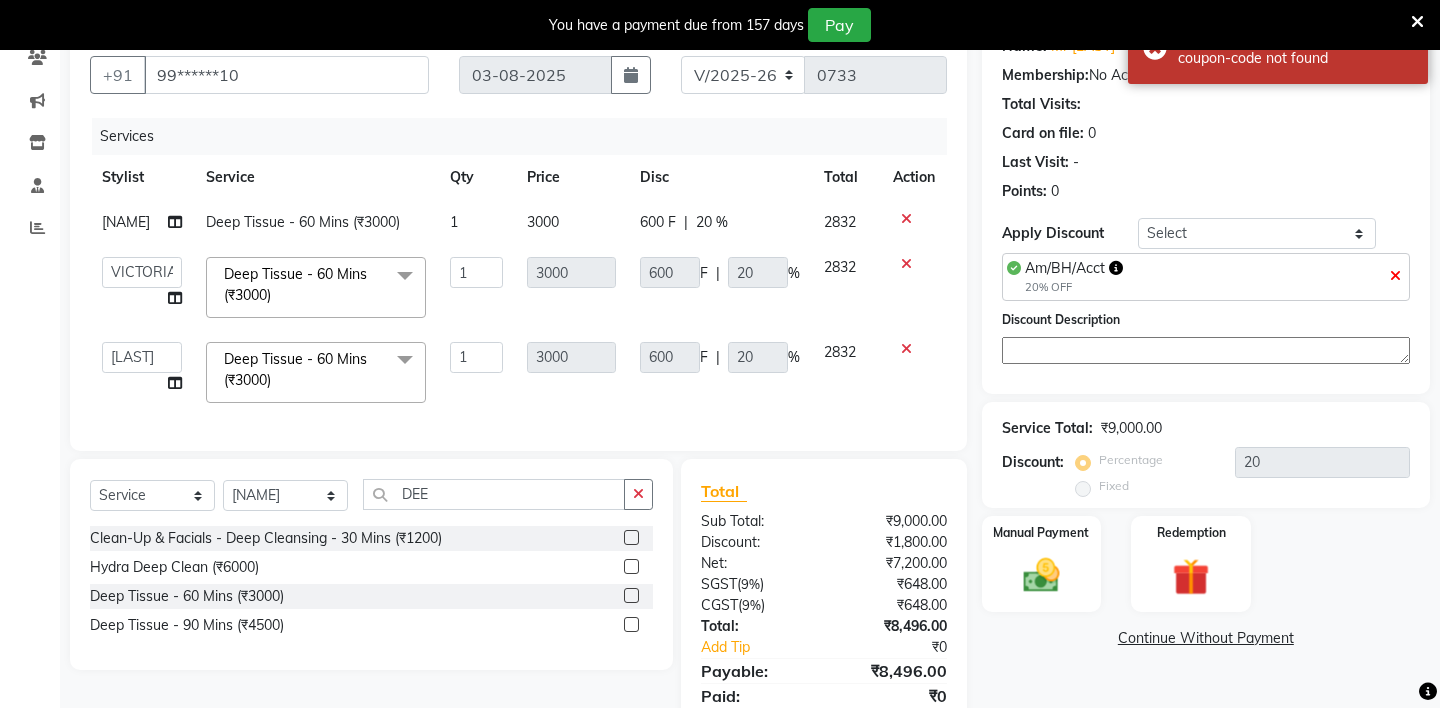scroll, scrollTop: 254, scrollLeft: 0, axis: vertical 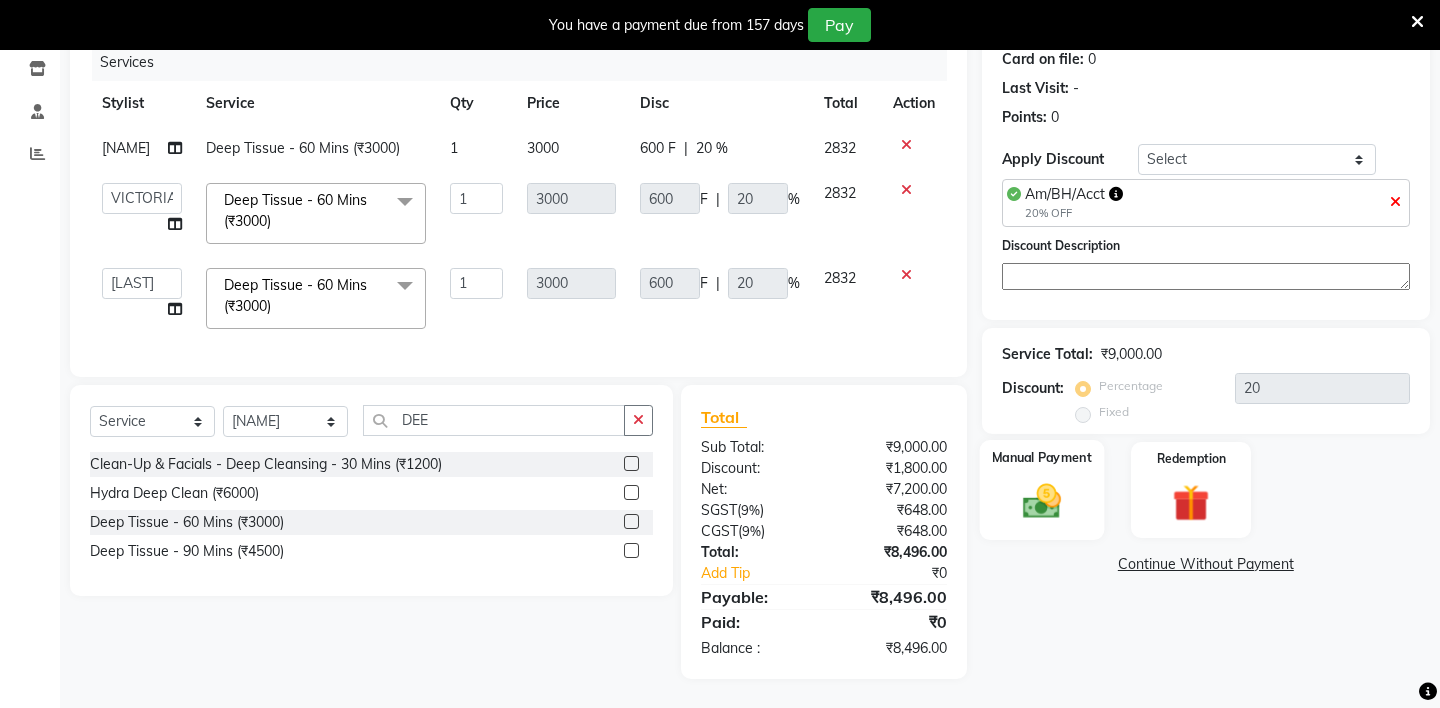 click 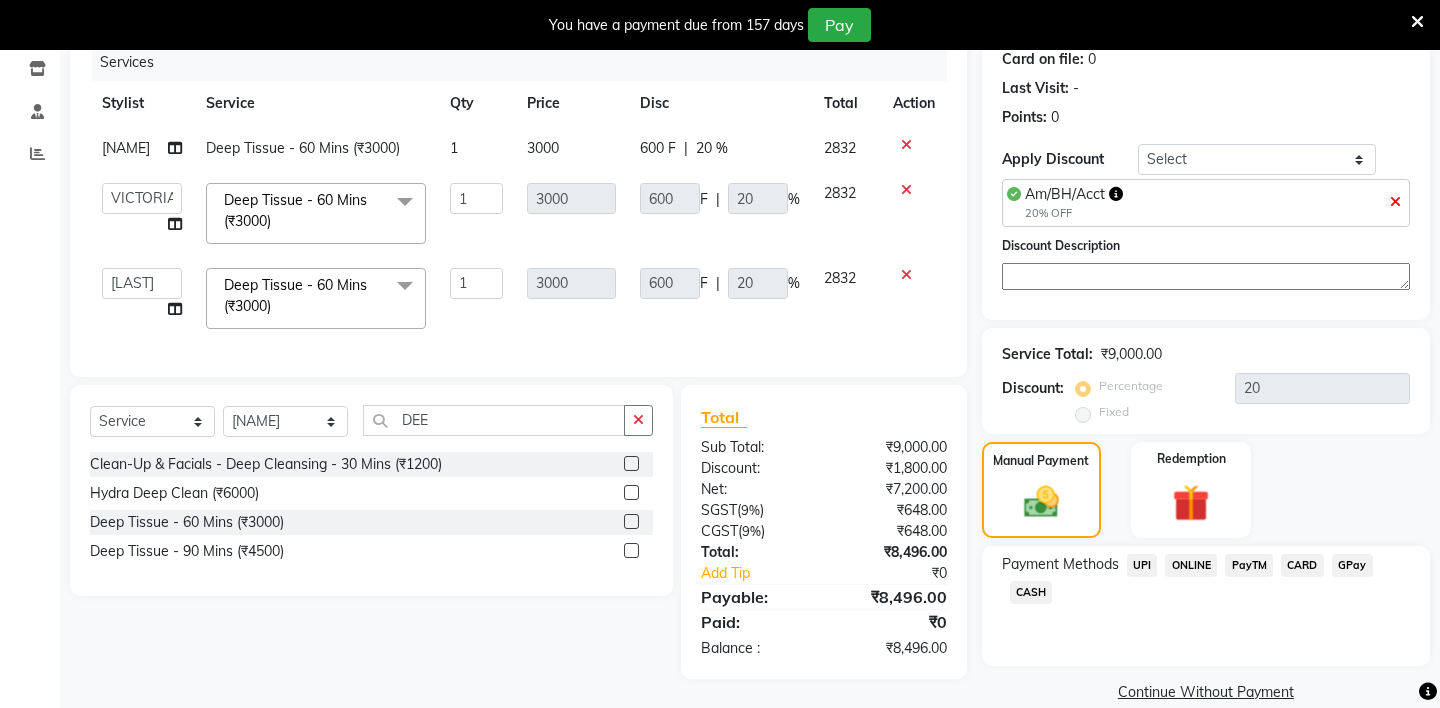 click on "CASH" 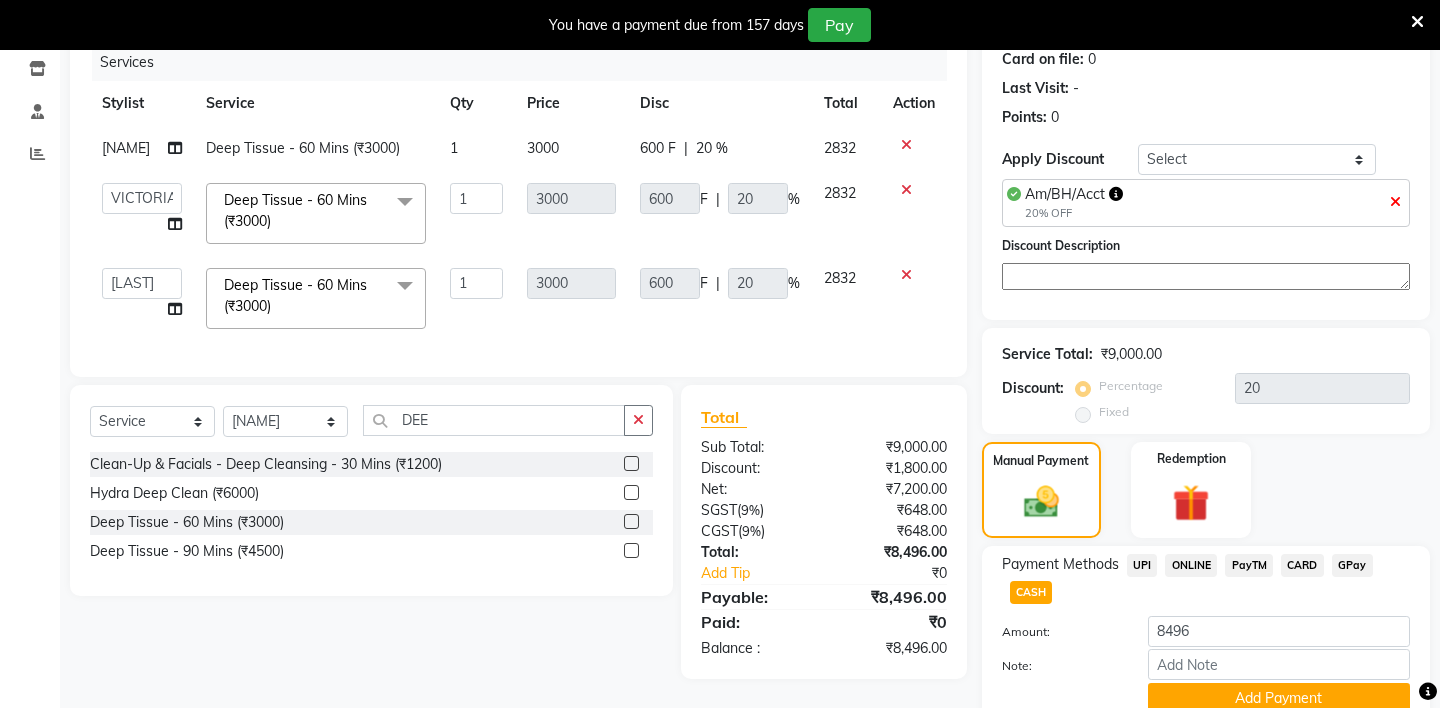 scroll, scrollTop: 315, scrollLeft: 0, axis: vertical 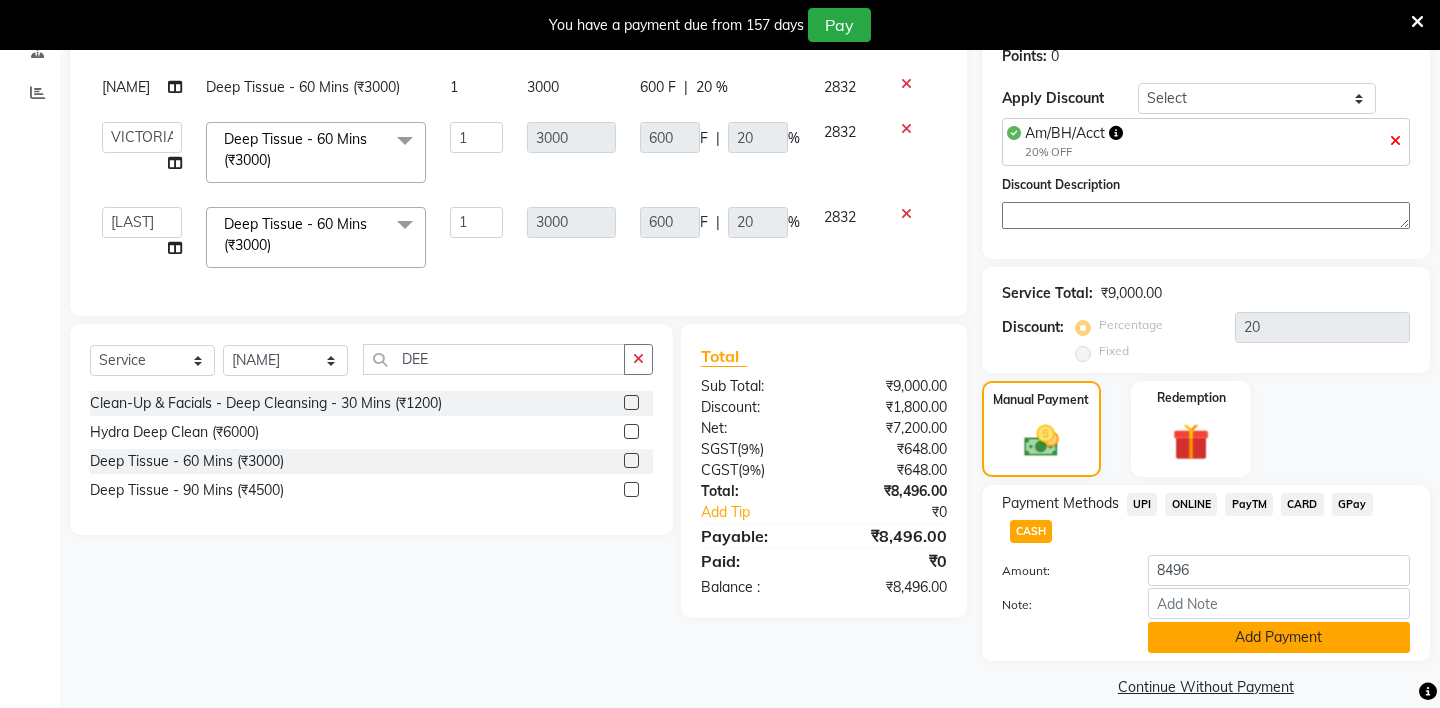 click on "Add Payment" 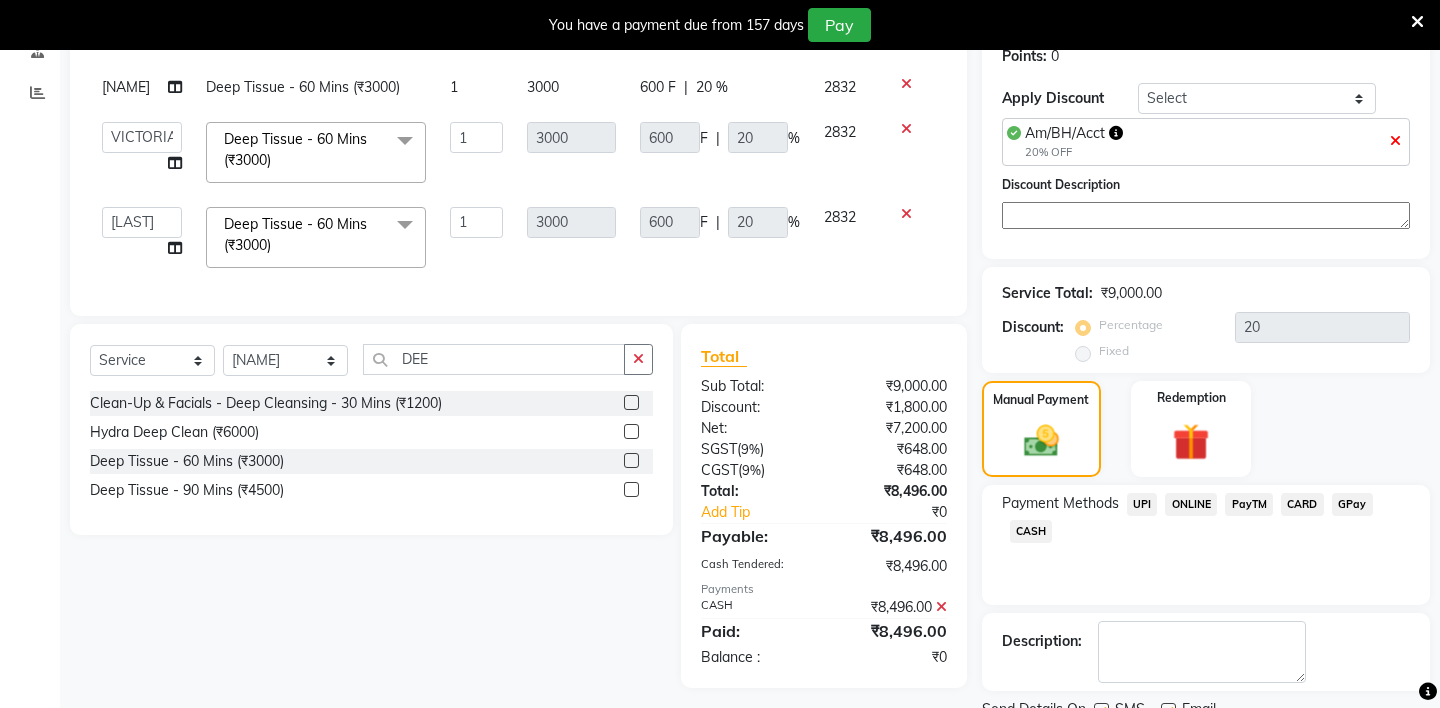 scroll, scrollTop: 373, scrollLeft: 0, axis: vertical 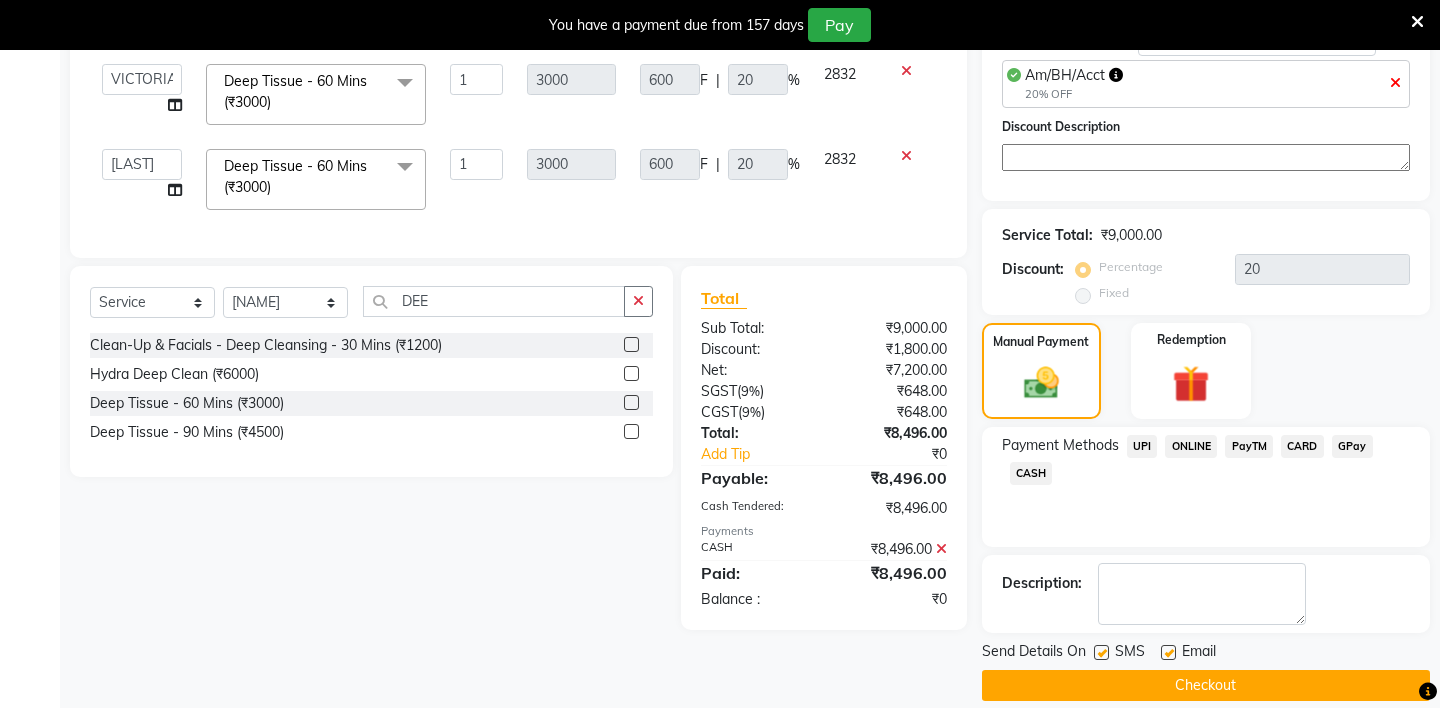 click on "Checkout" 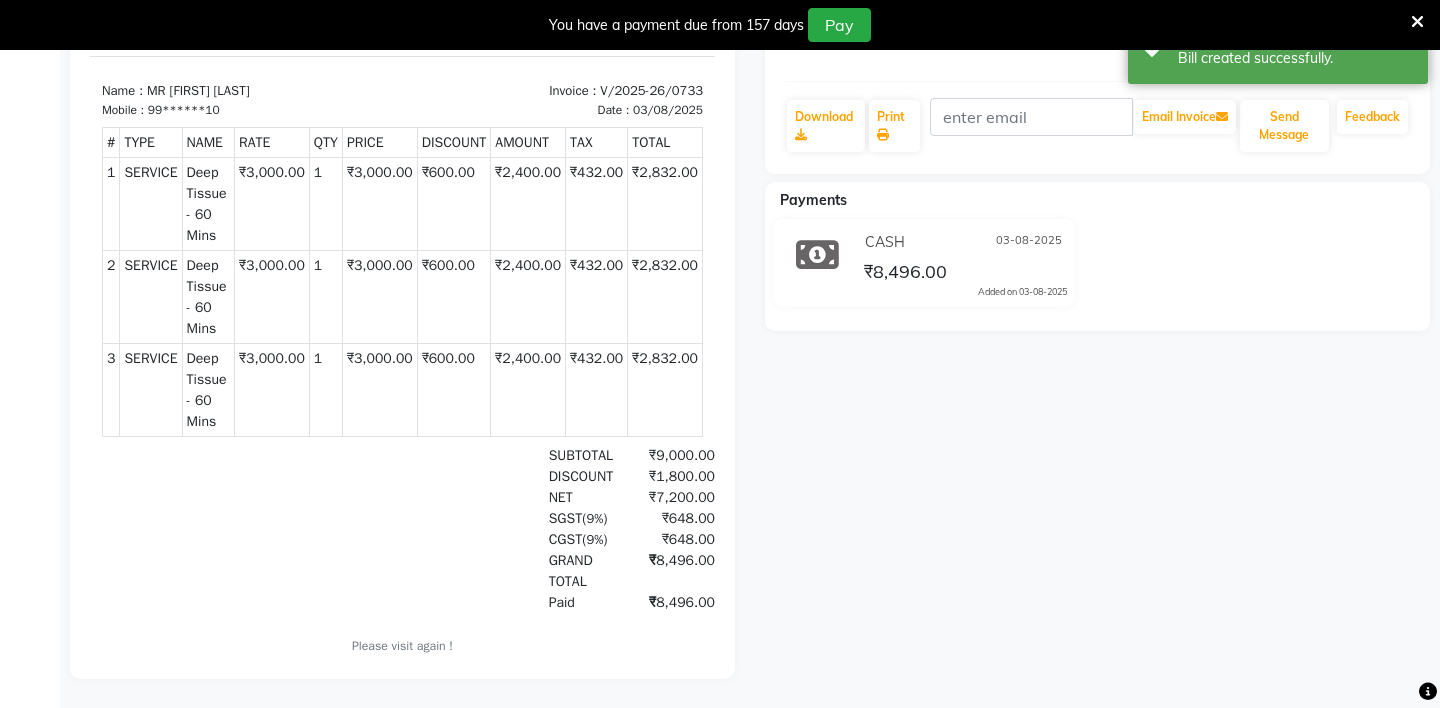 scroll, scrollTop: 0, scrollLeft: 0, axis: both 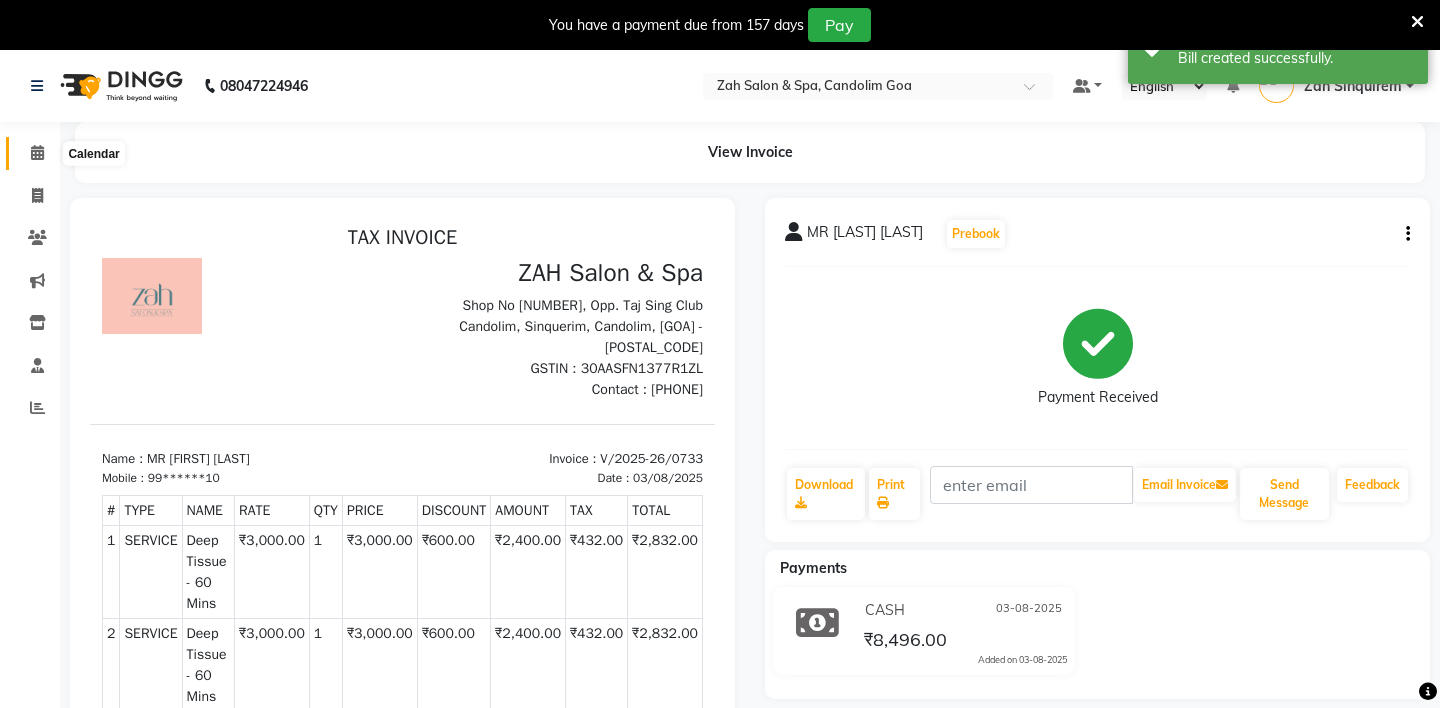 click 